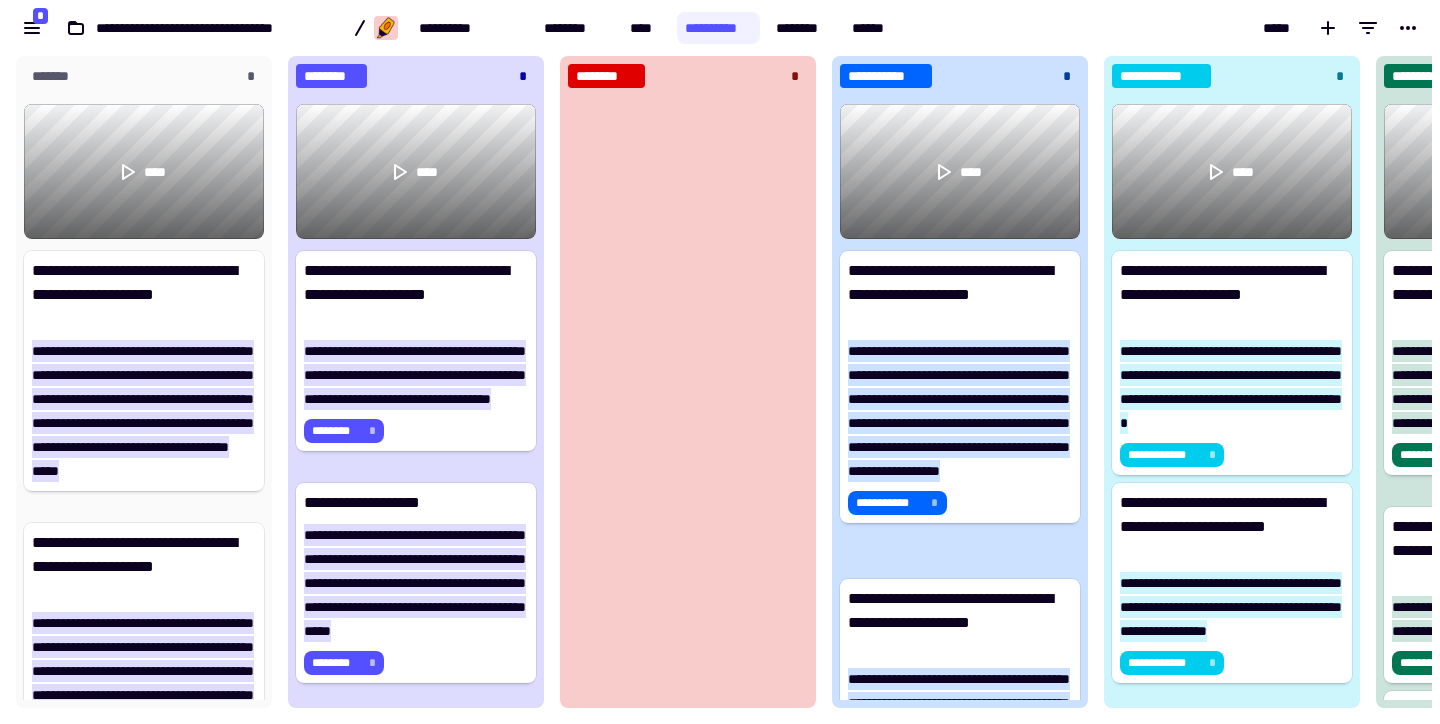 scroll, scrollTop: 0, scrollLeft: 0, axis: both 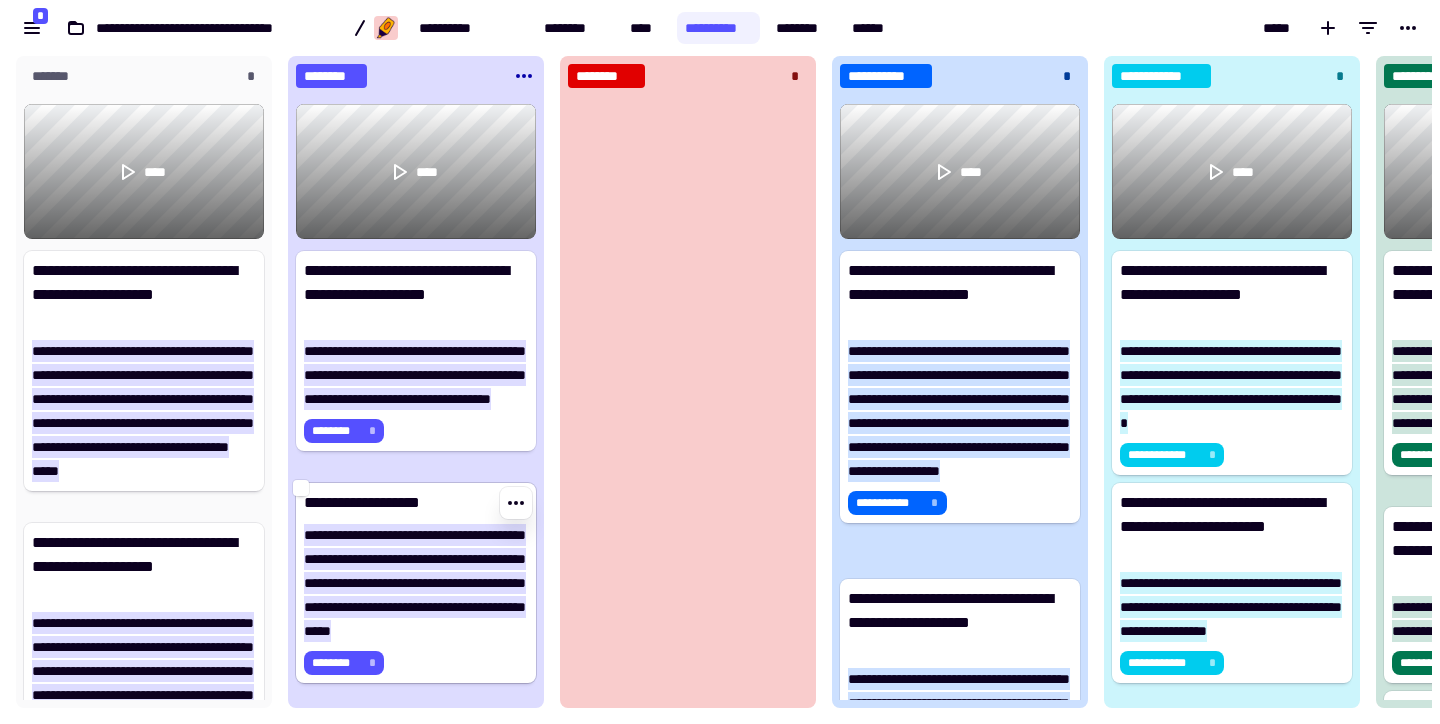 drag, startPoint x: 423, startPoint y: 621, endPoint x: 414, endPoint y: 608, distance: 15.811388 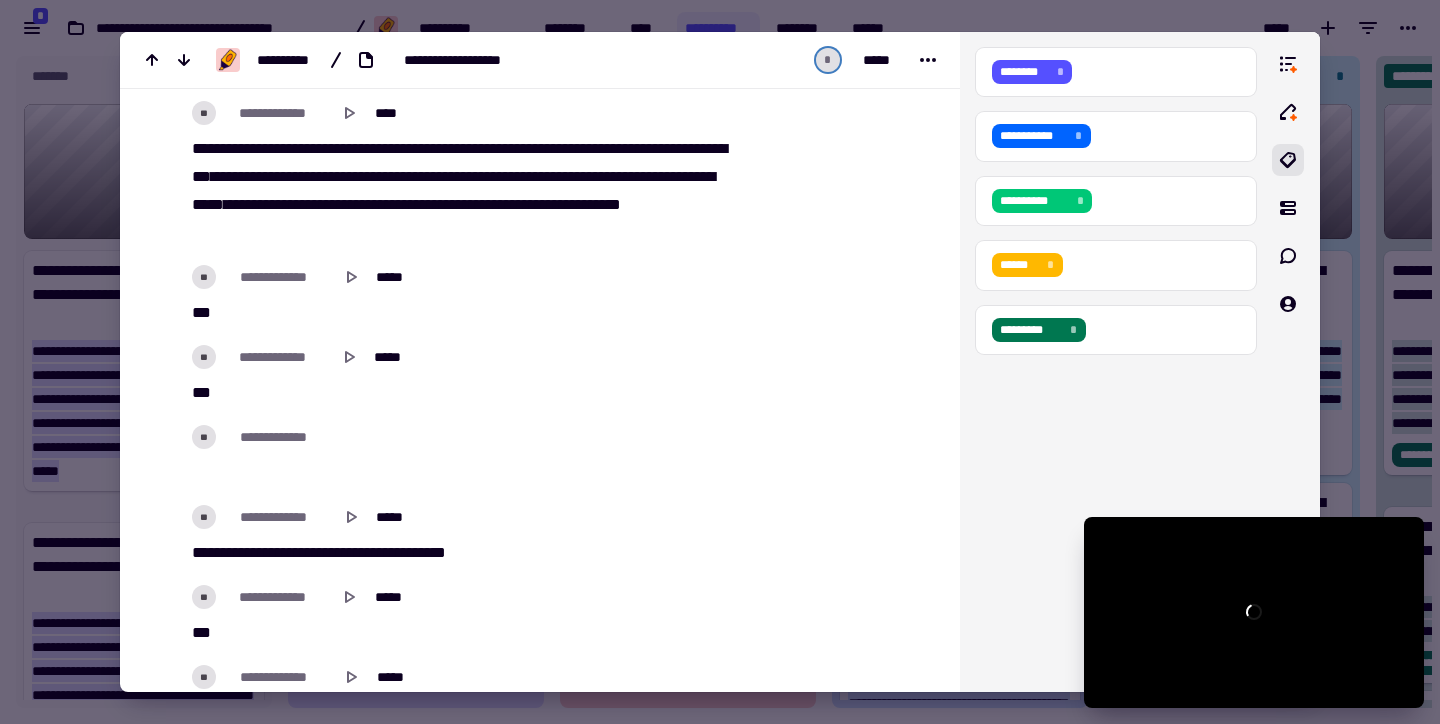 scroll, scrollTop: 6866, scrollLeft: 0, axis: vertical 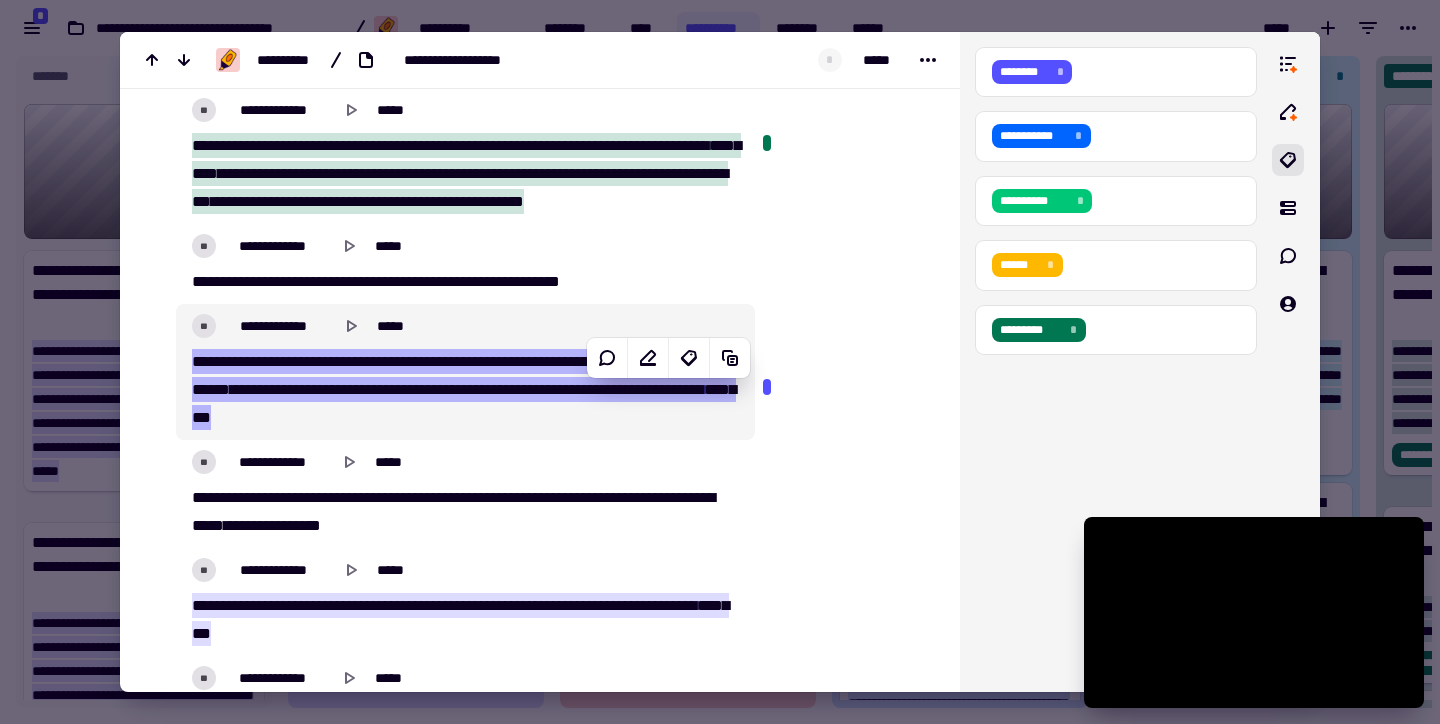 type on "******" 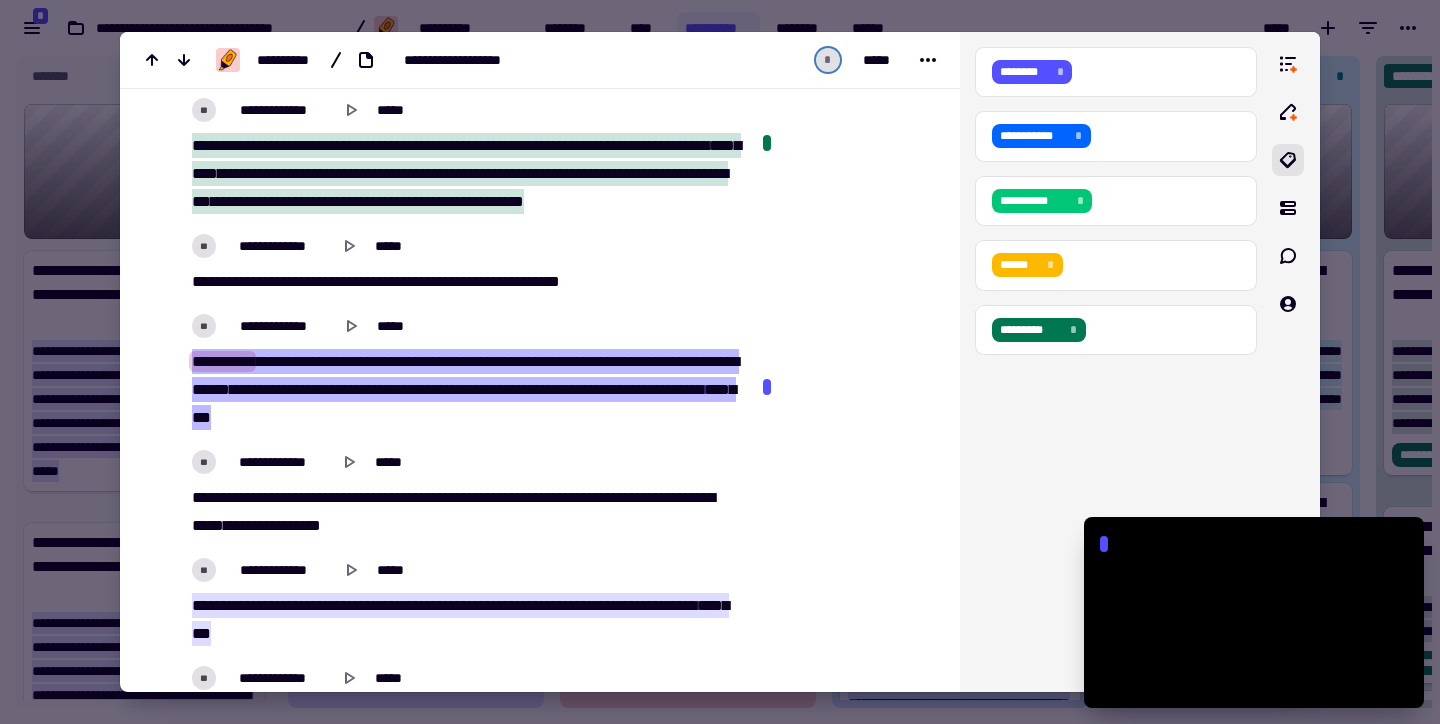click at bounding box center (720, 362) 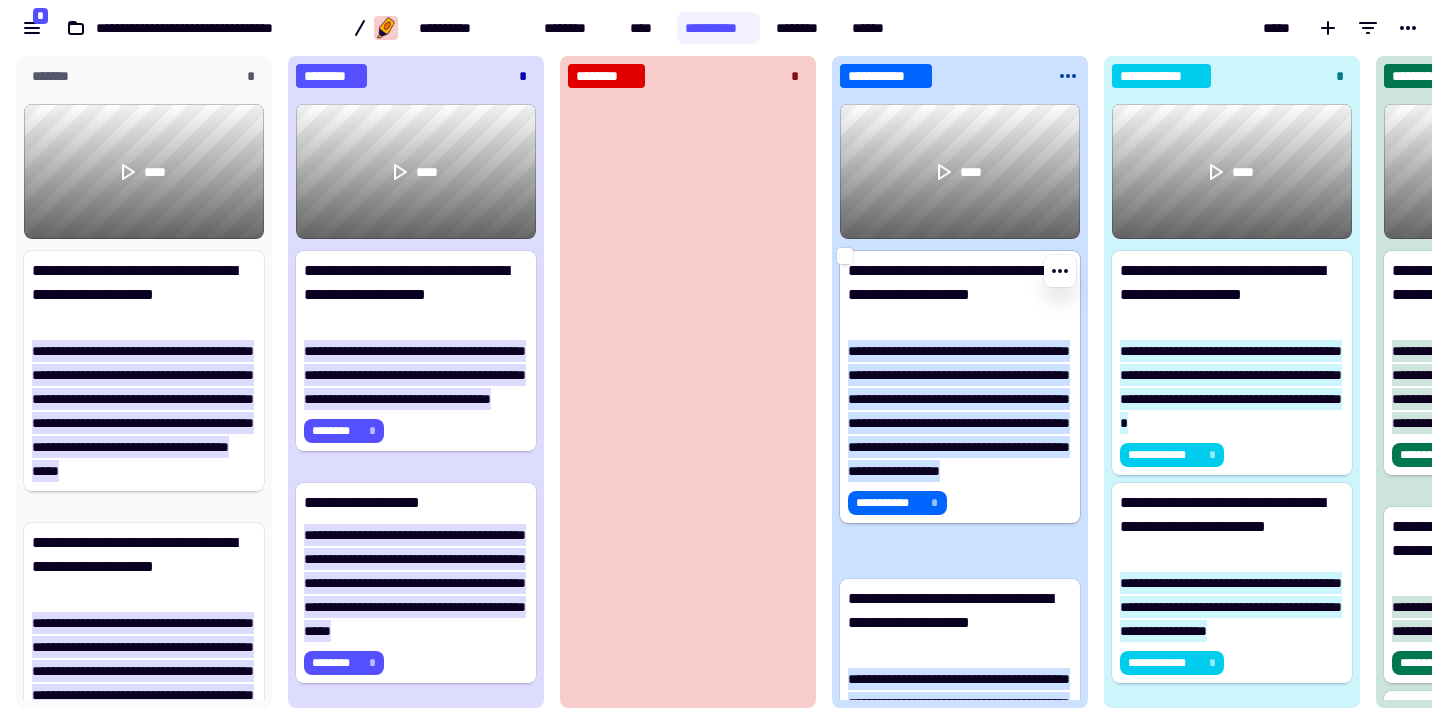 click on "**********" 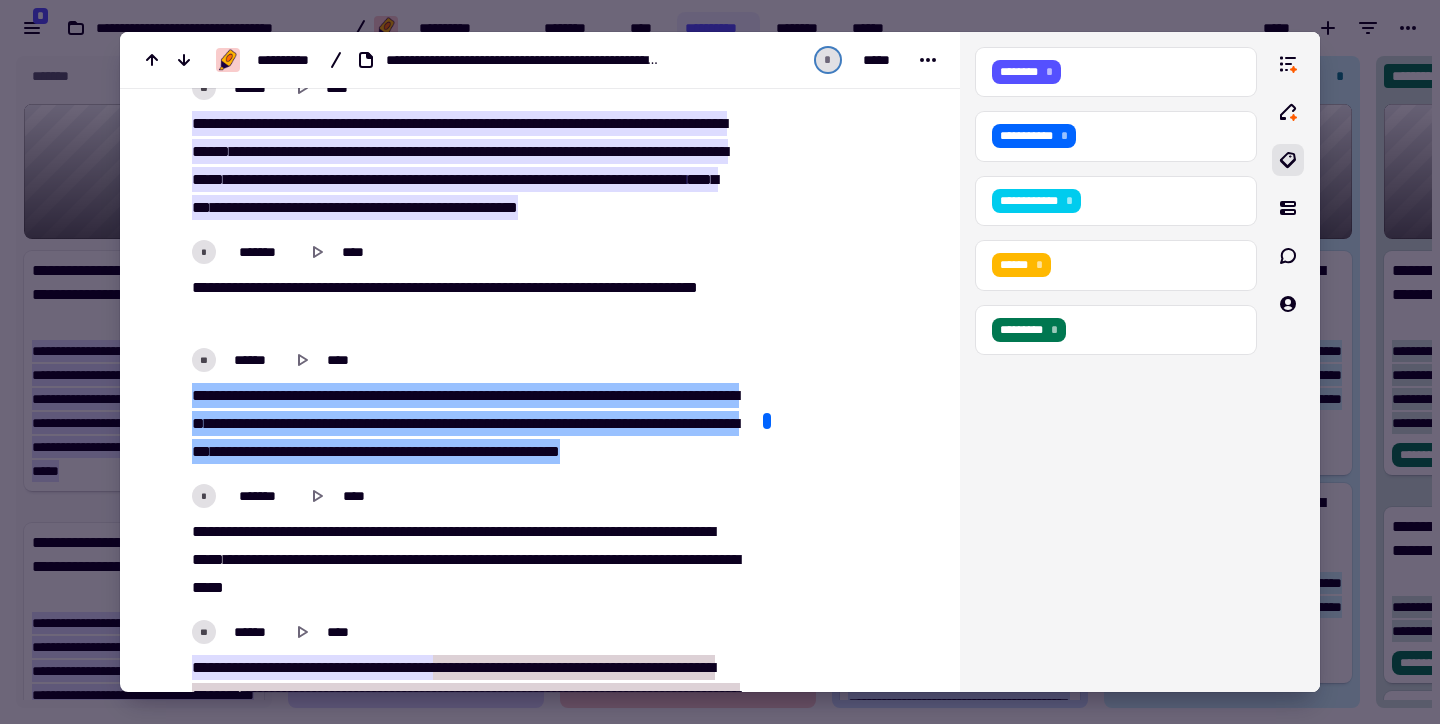 scroll, scrollTop: 1712, scrollLeft: 0, axis: vertical 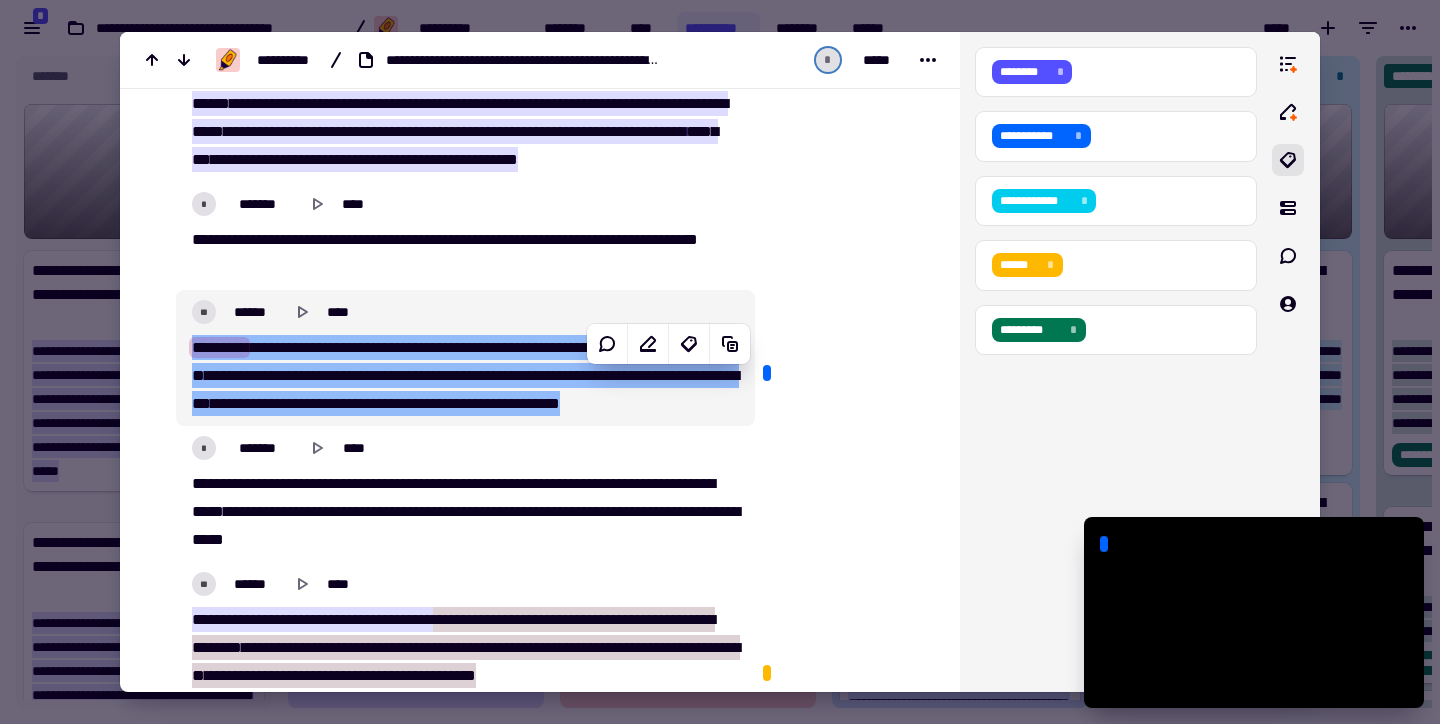 type on "******" 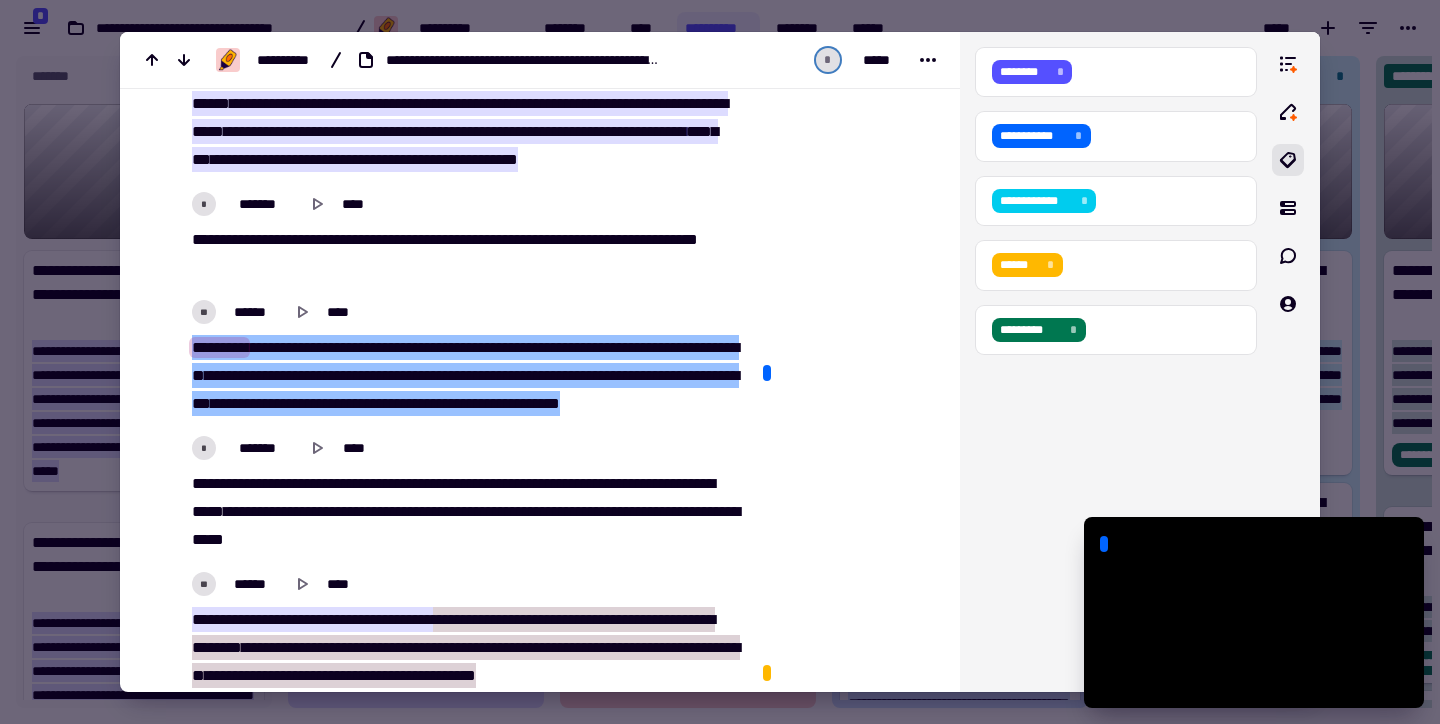 drag, startPoint x: 1359, startPoint y: 148, endPoint x: 1331, endPoint y: 155, distance: 28.86174 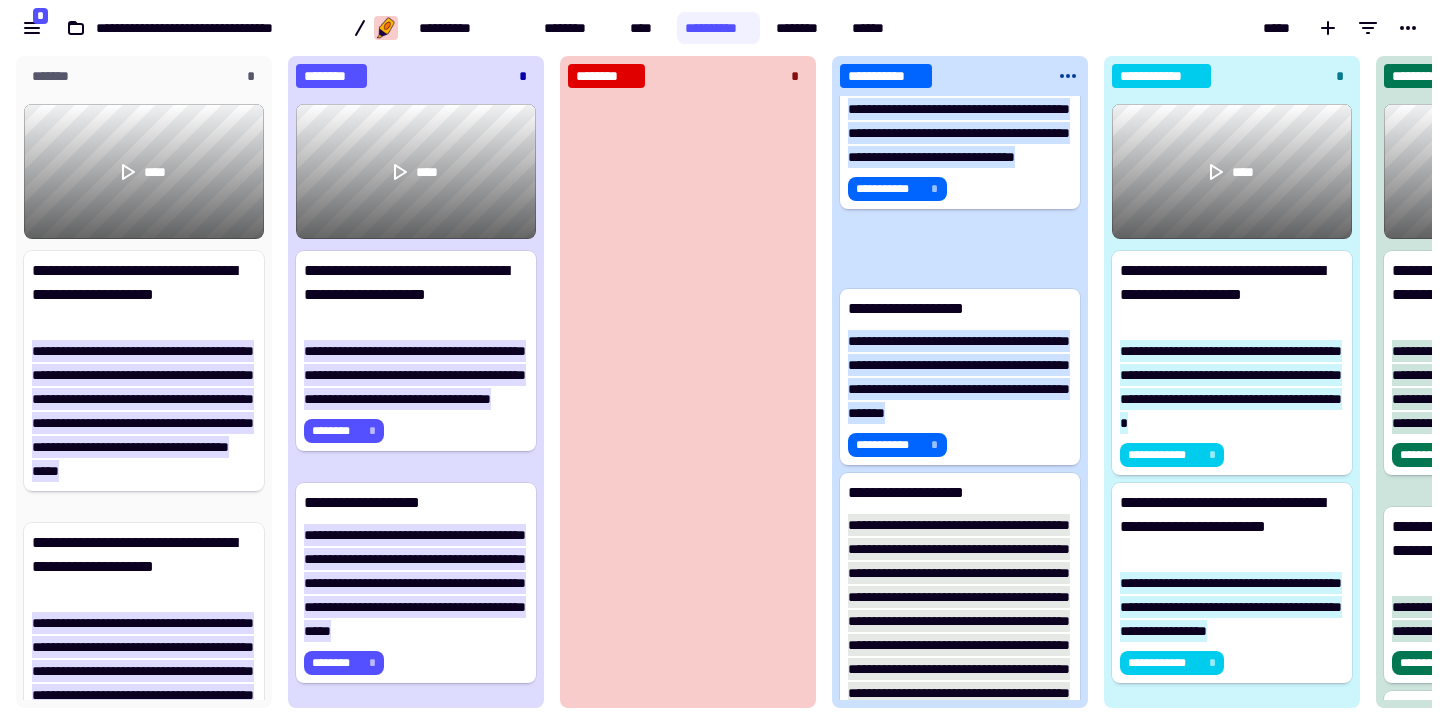 scroll, scrollTop: 778, scrollLeft: 0, axis: vertical 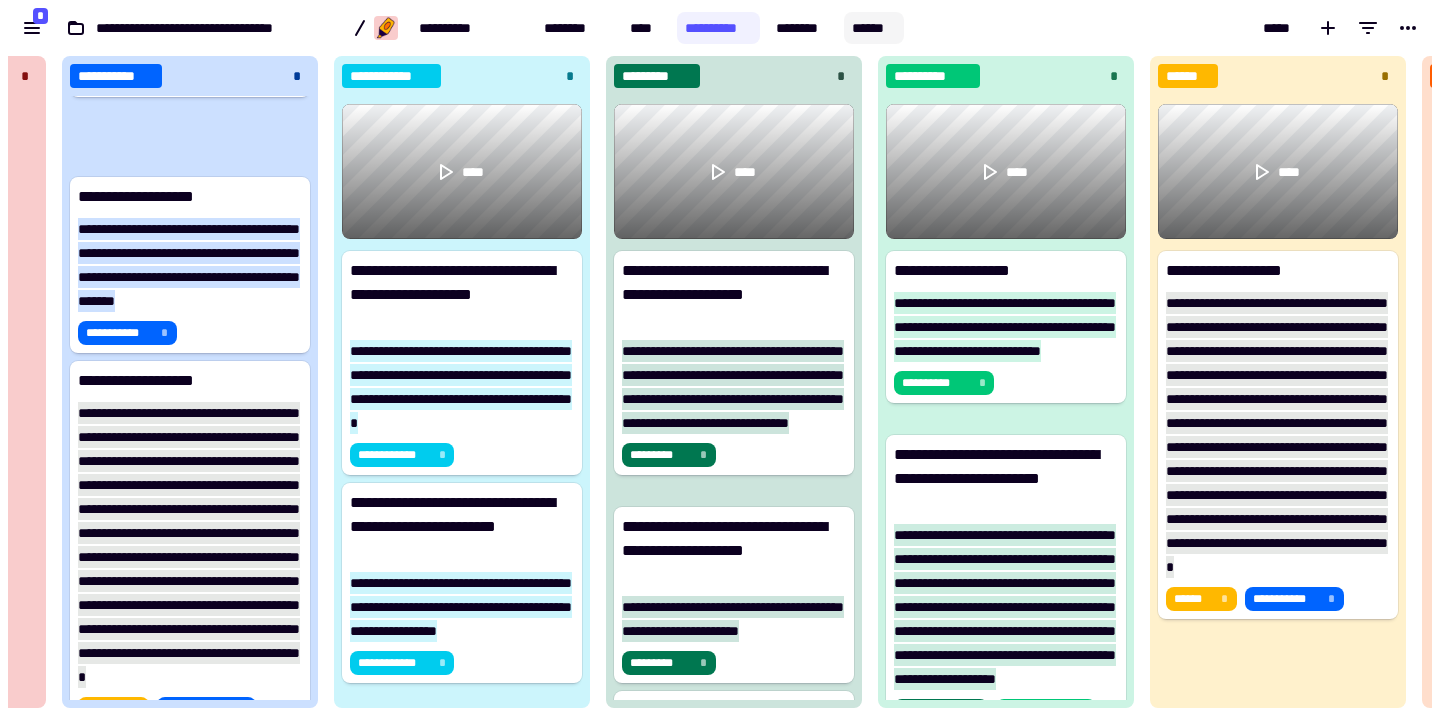 click on "******" 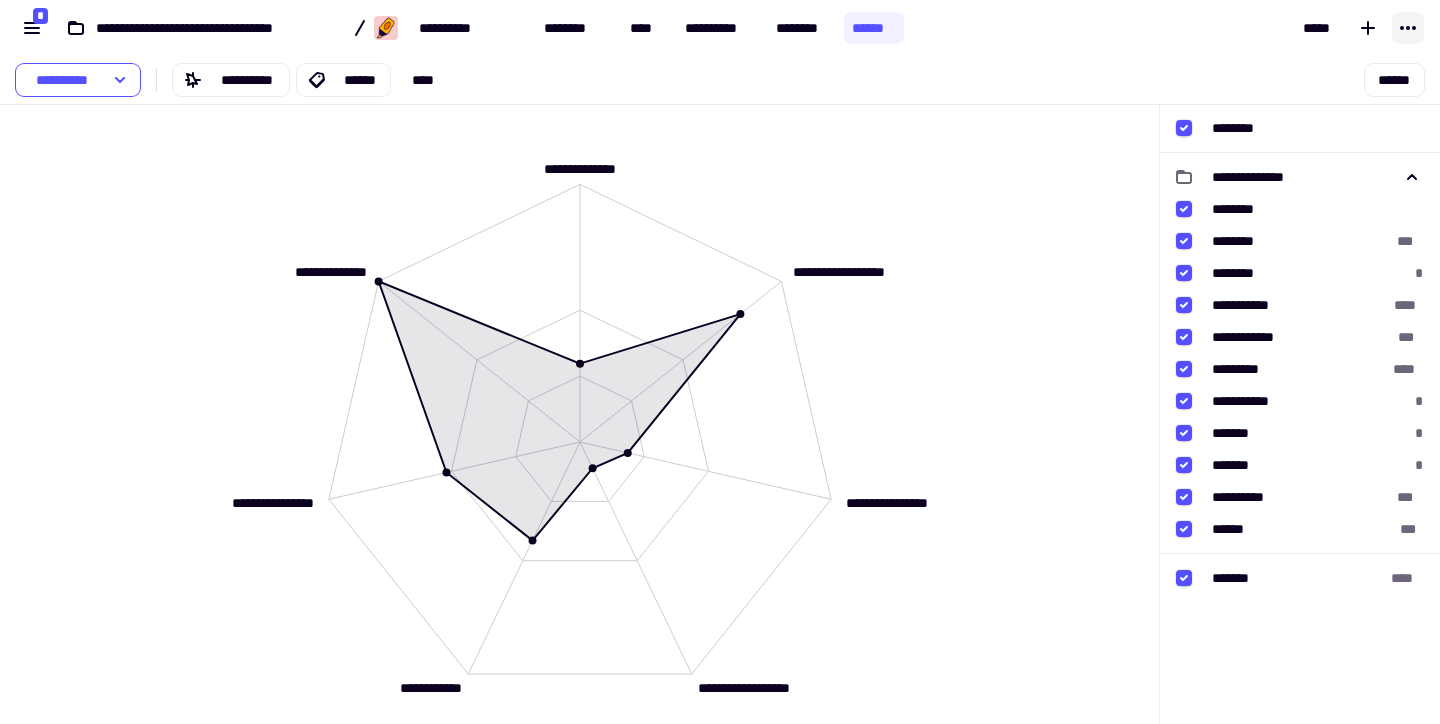 click 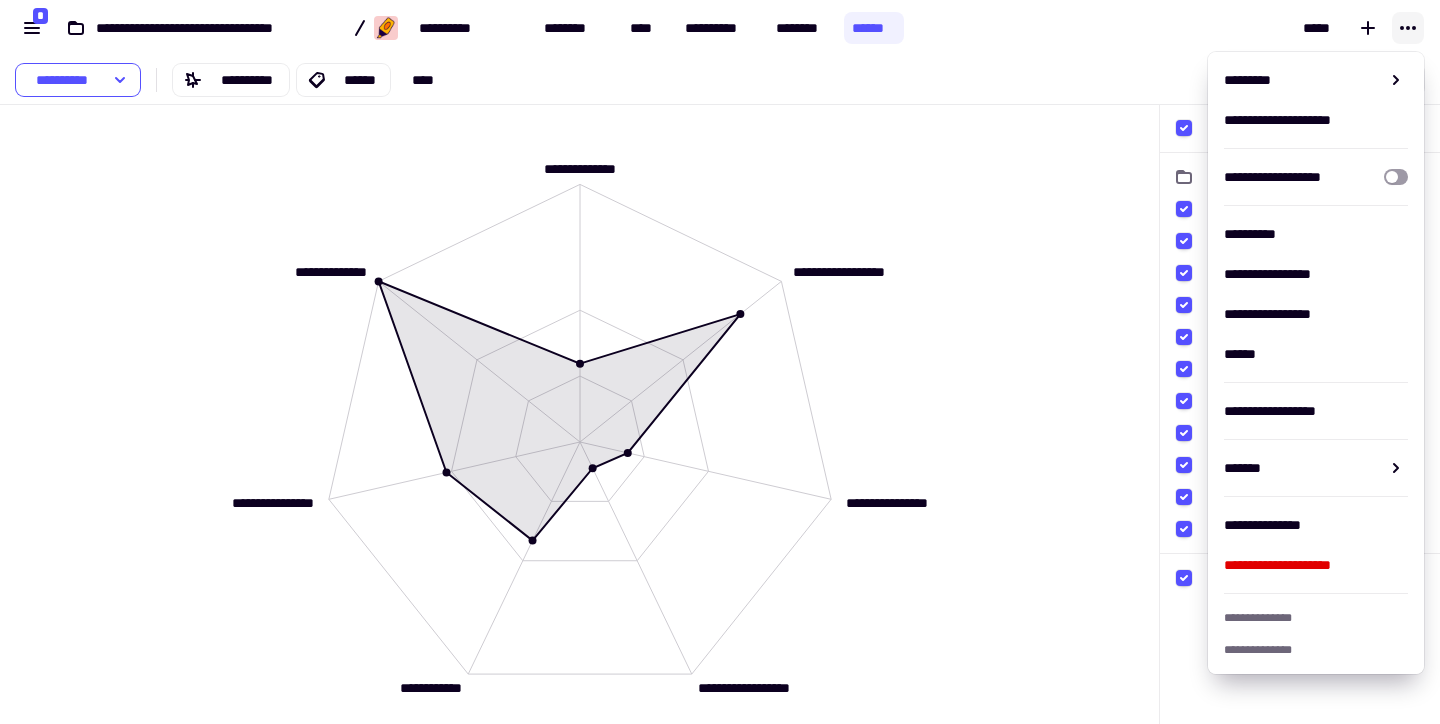 click 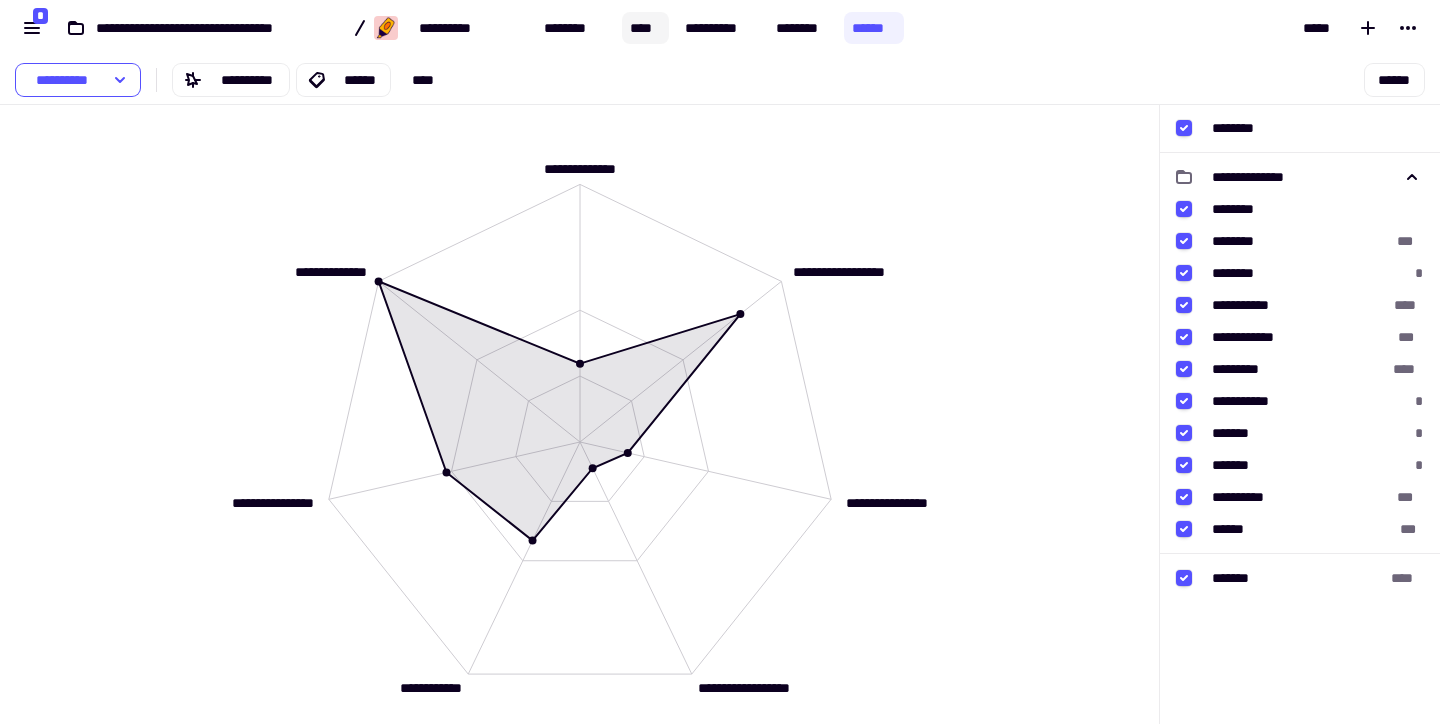click on "****" 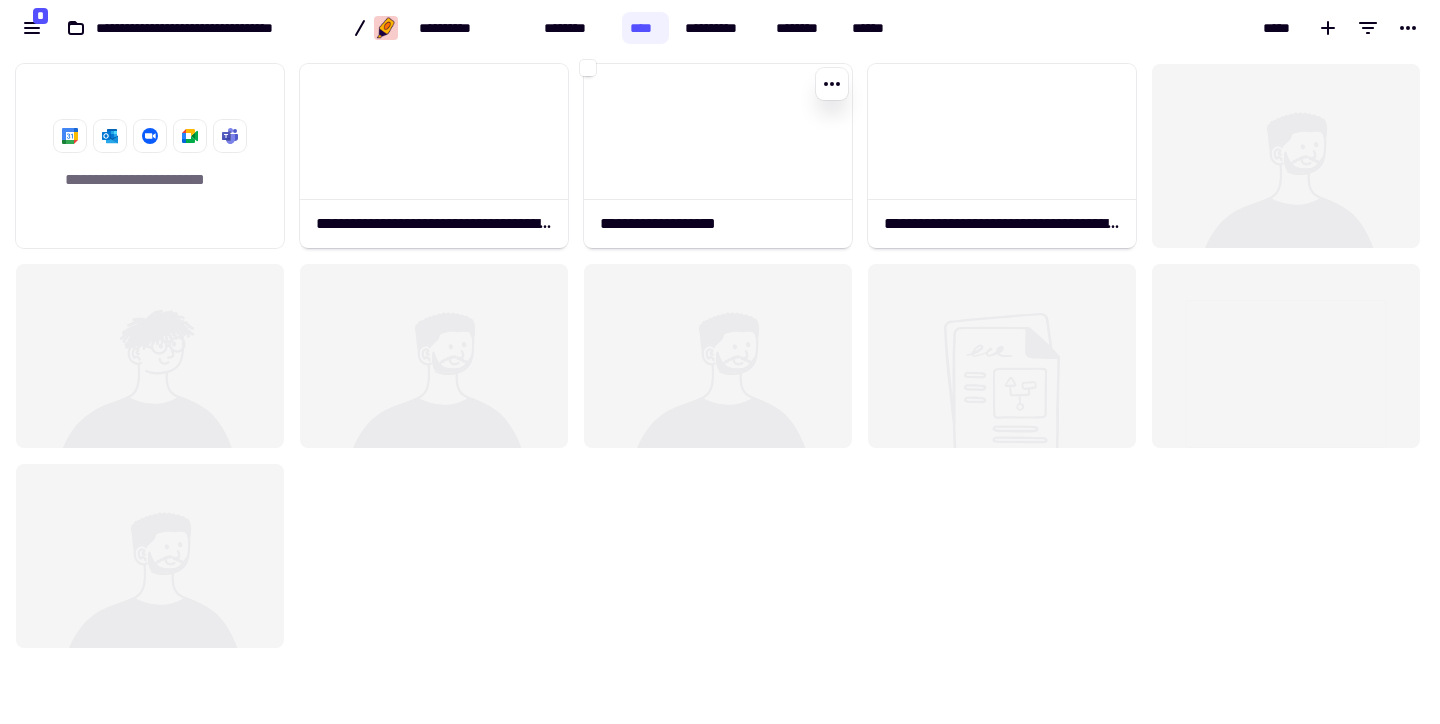 scroll, scrollTop: 1, scrollLeft: 1, axis: both 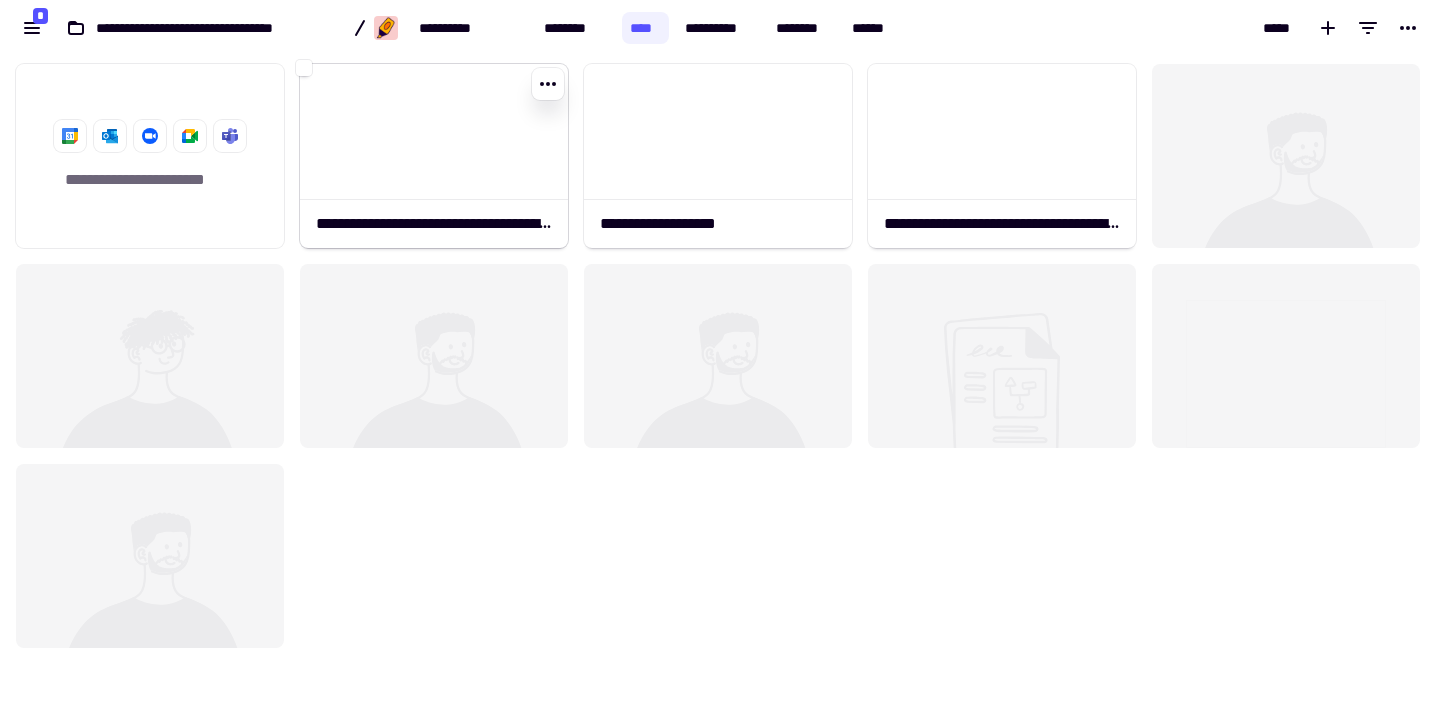 click on "**********" 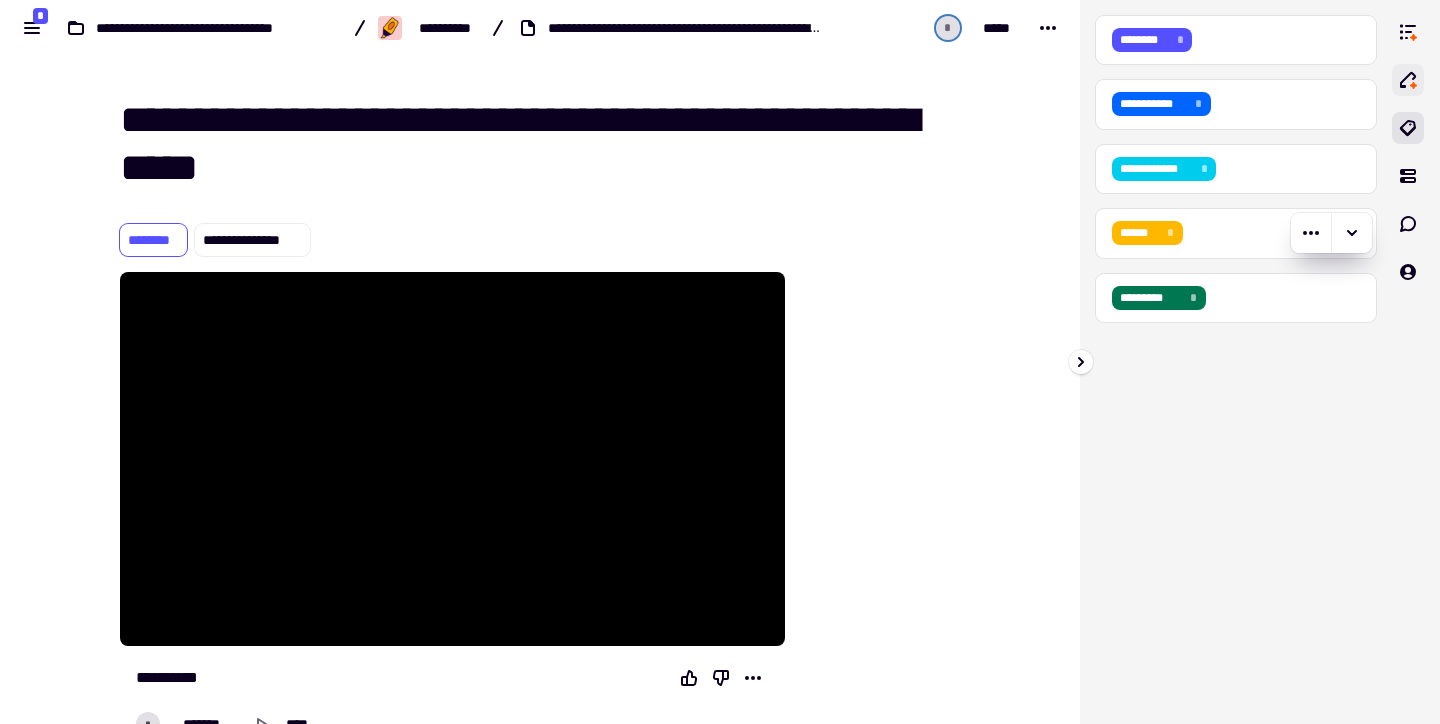 click 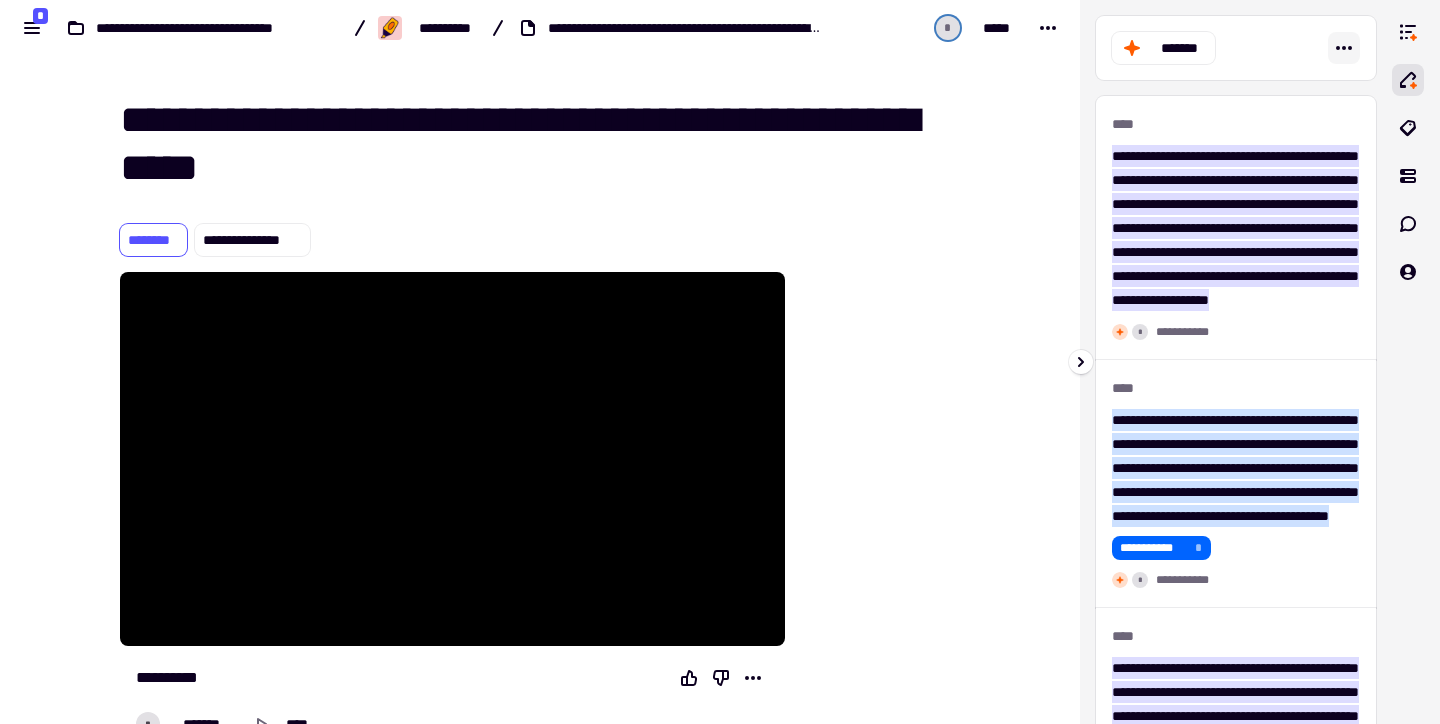 click 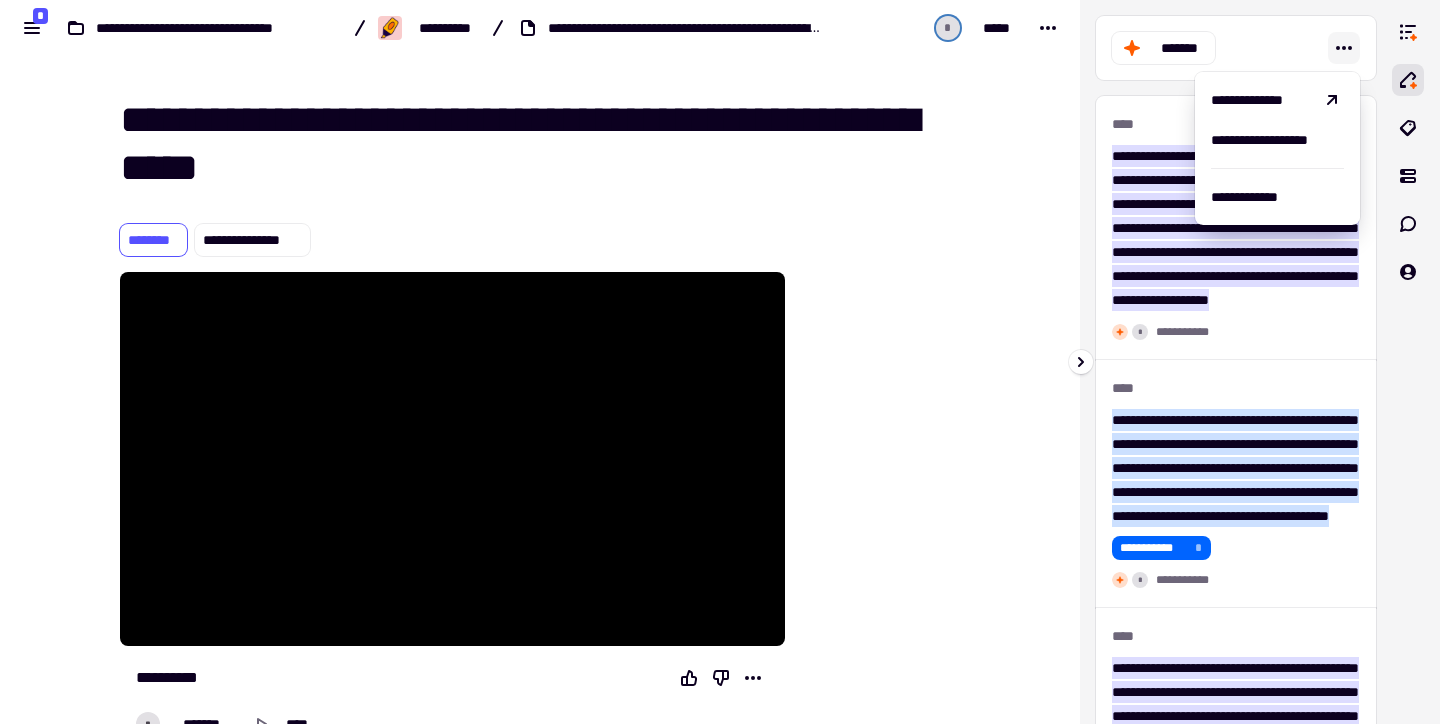 click 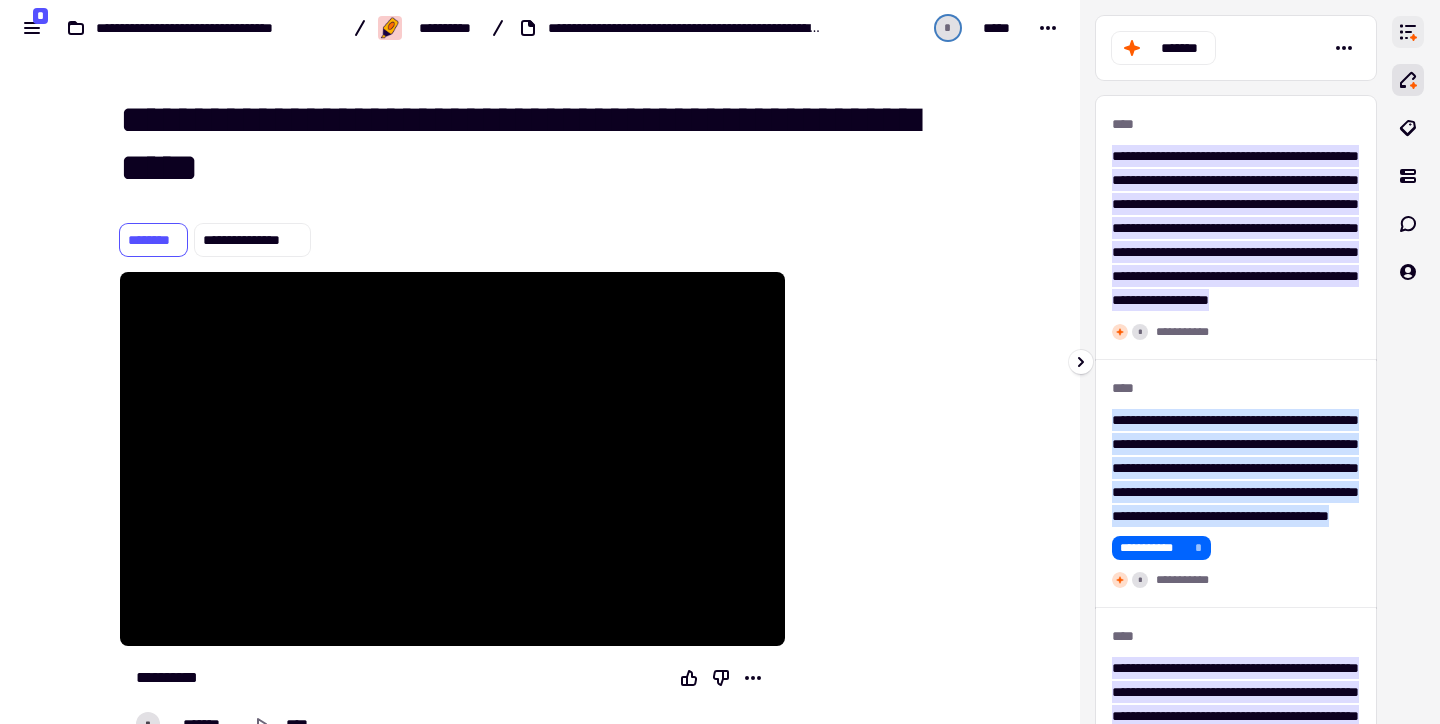 click 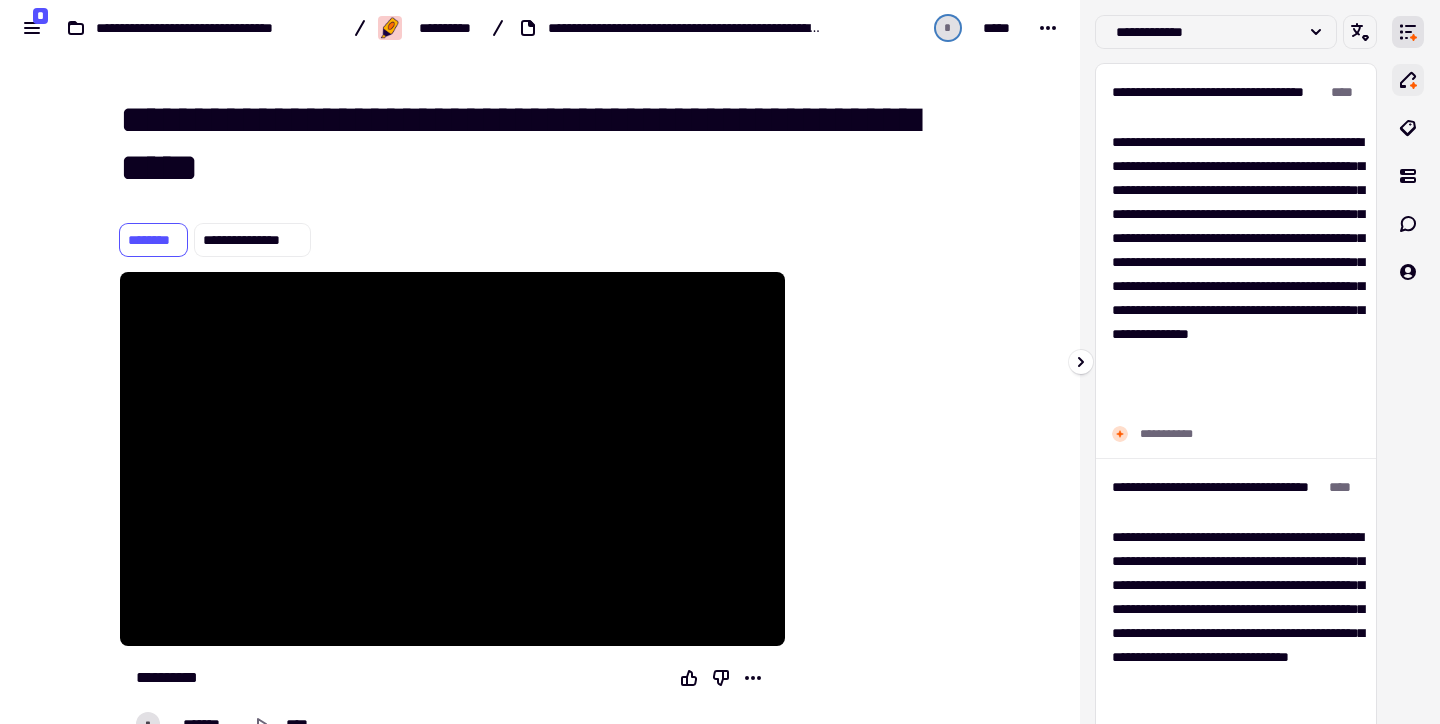 click 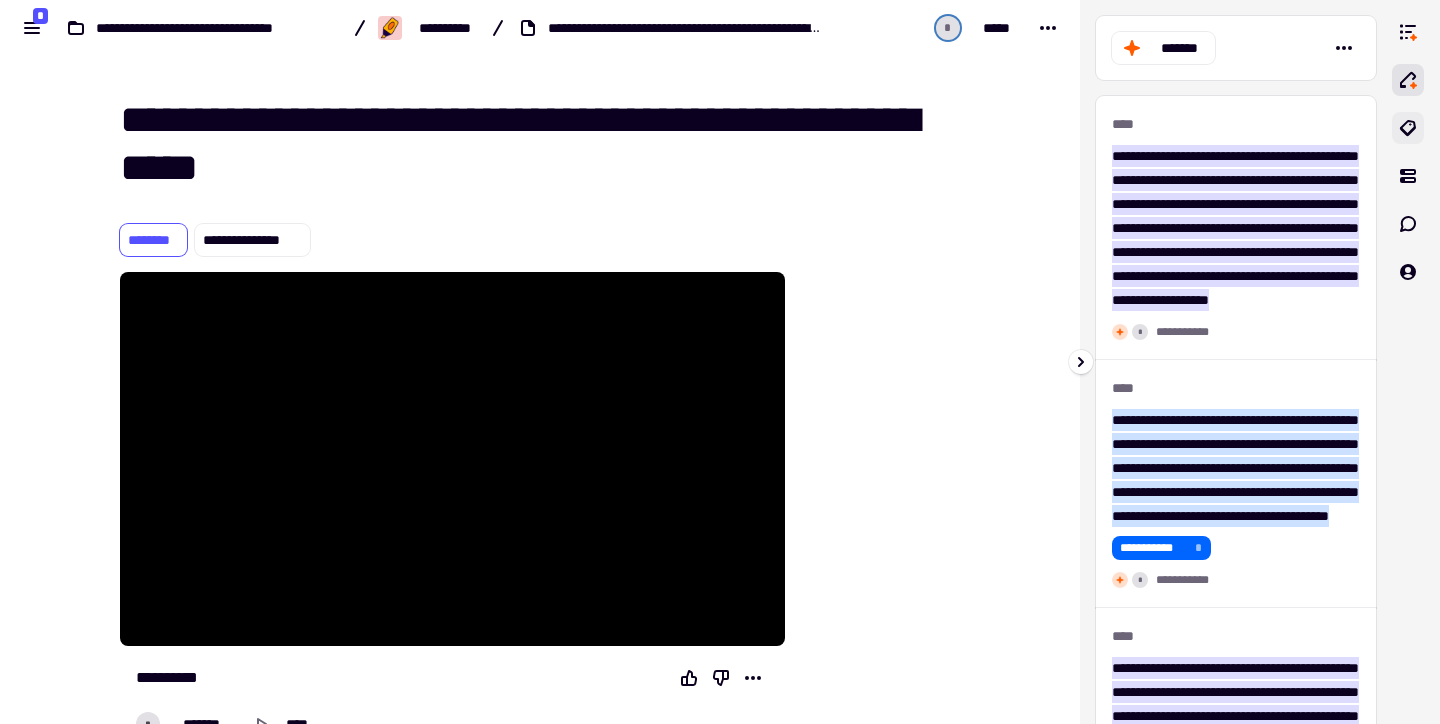 click 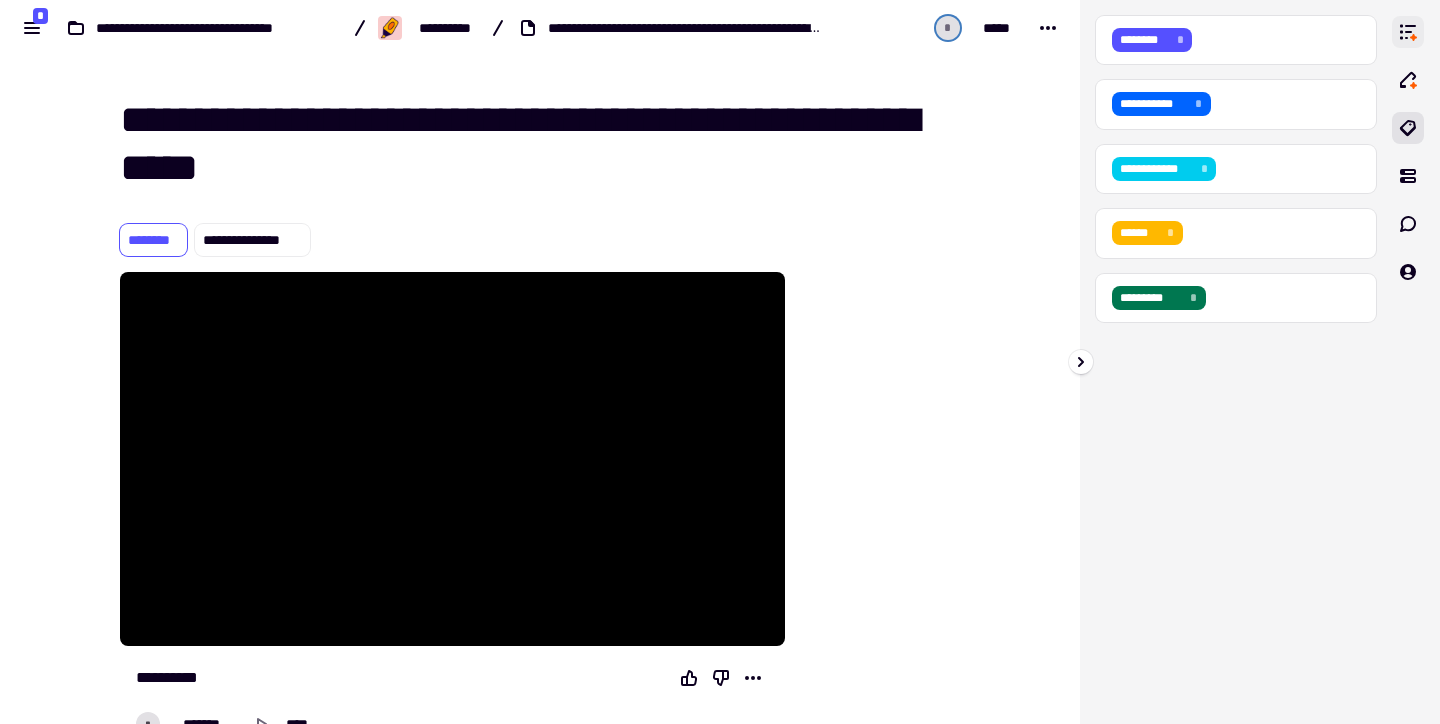 click 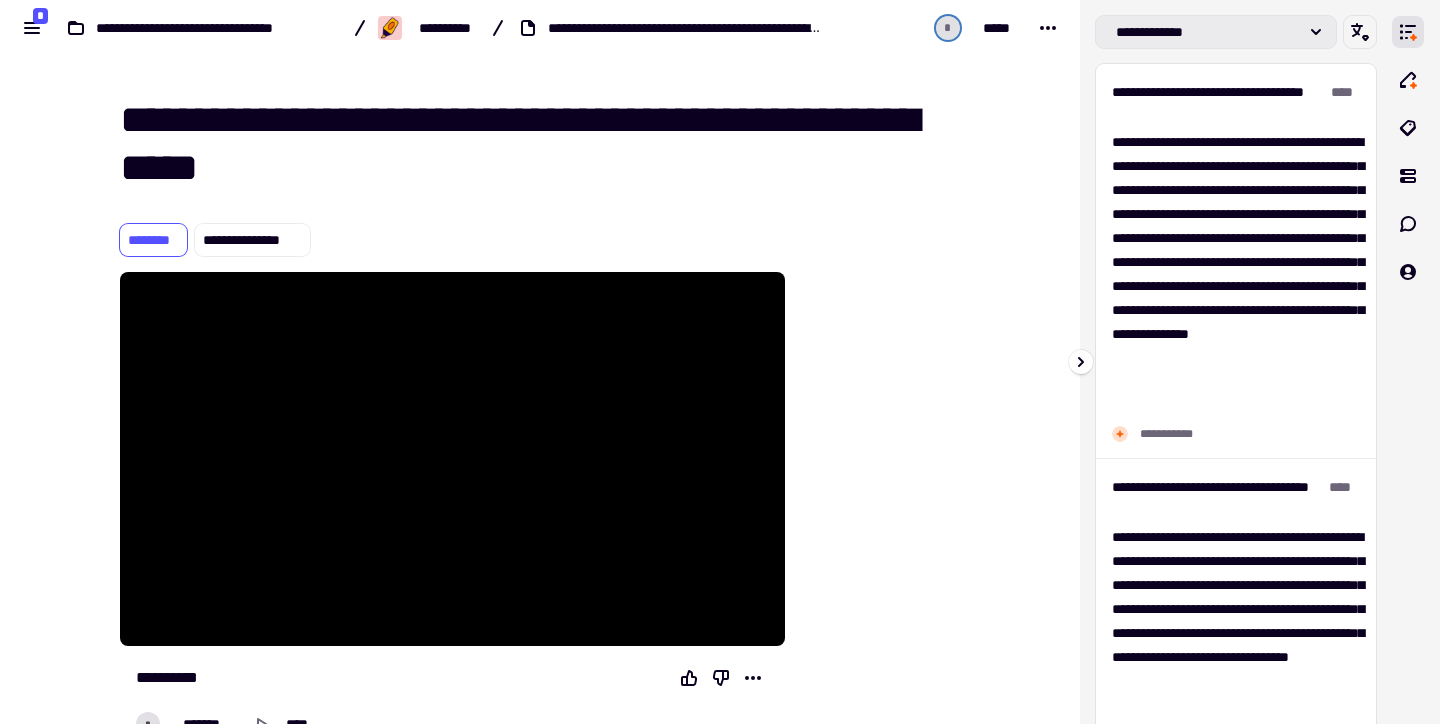 click on "**********" 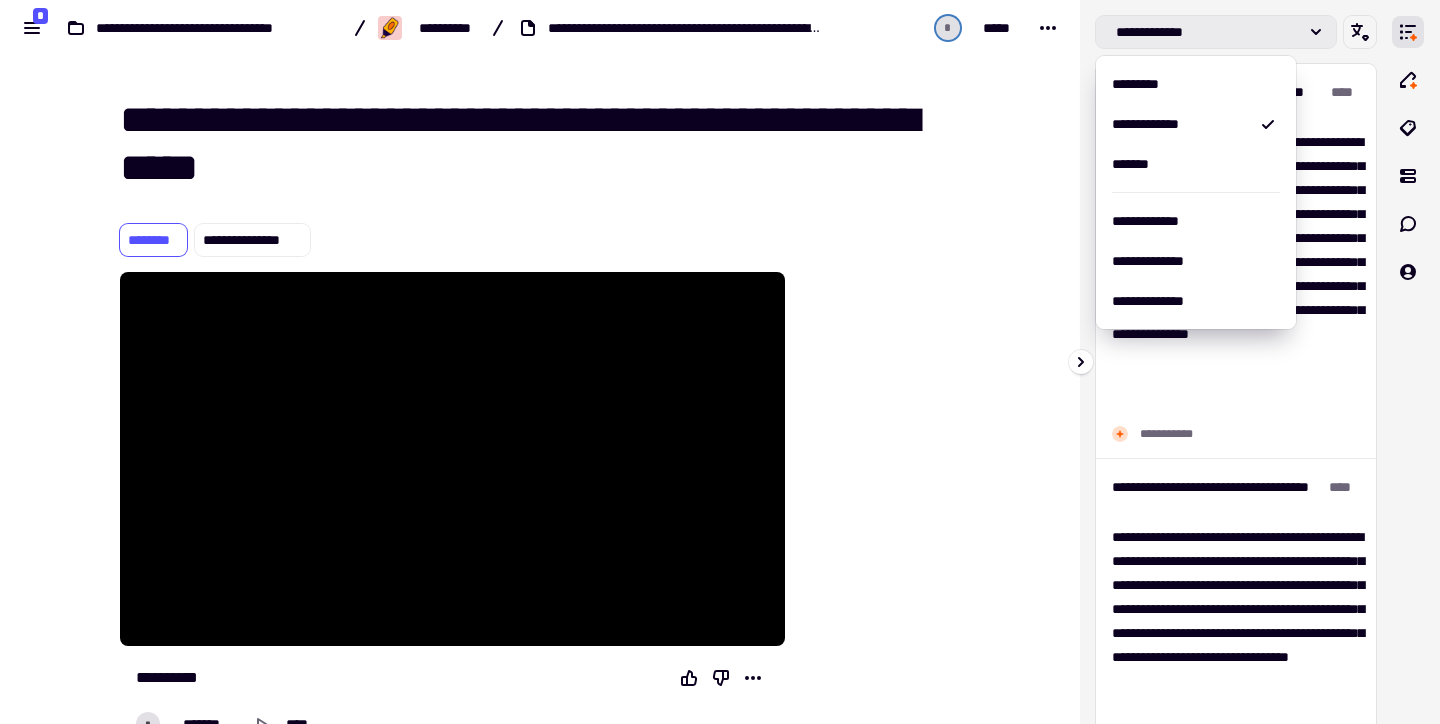 click on "**********" 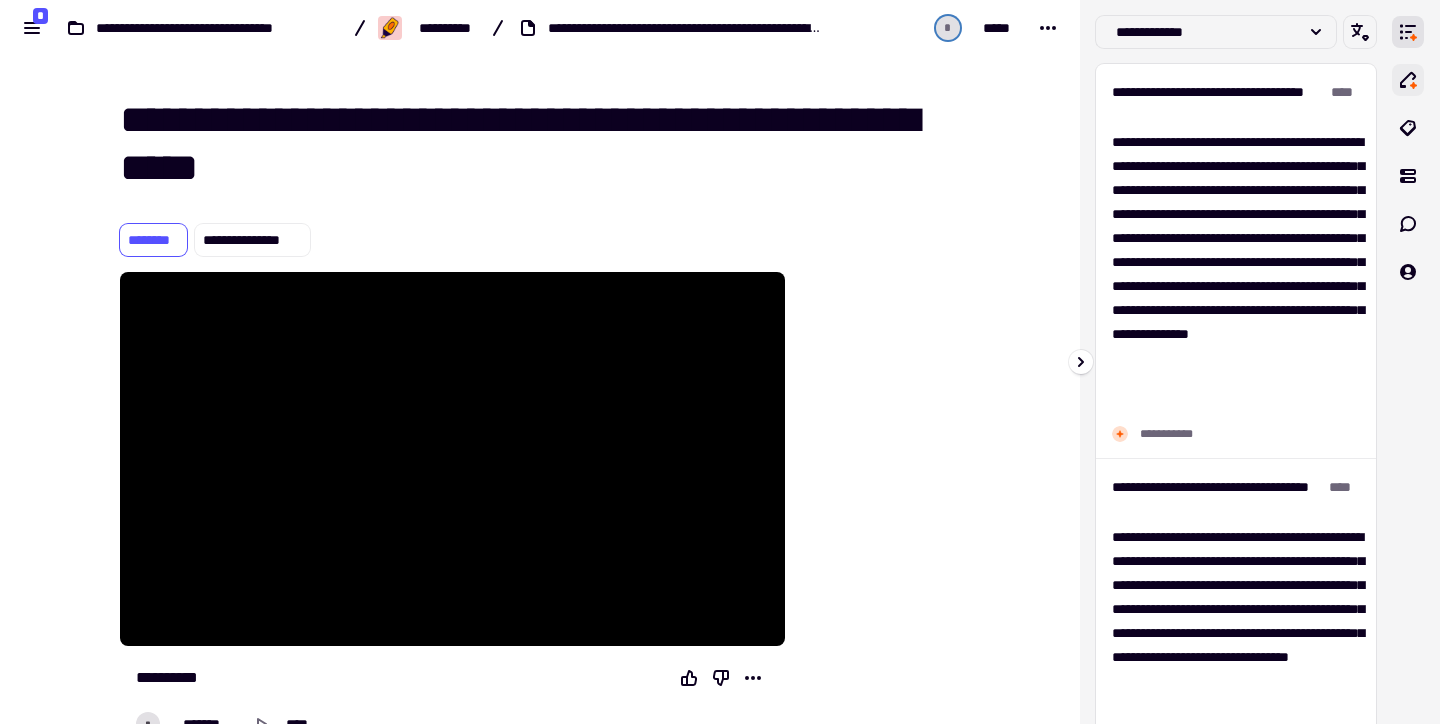 click 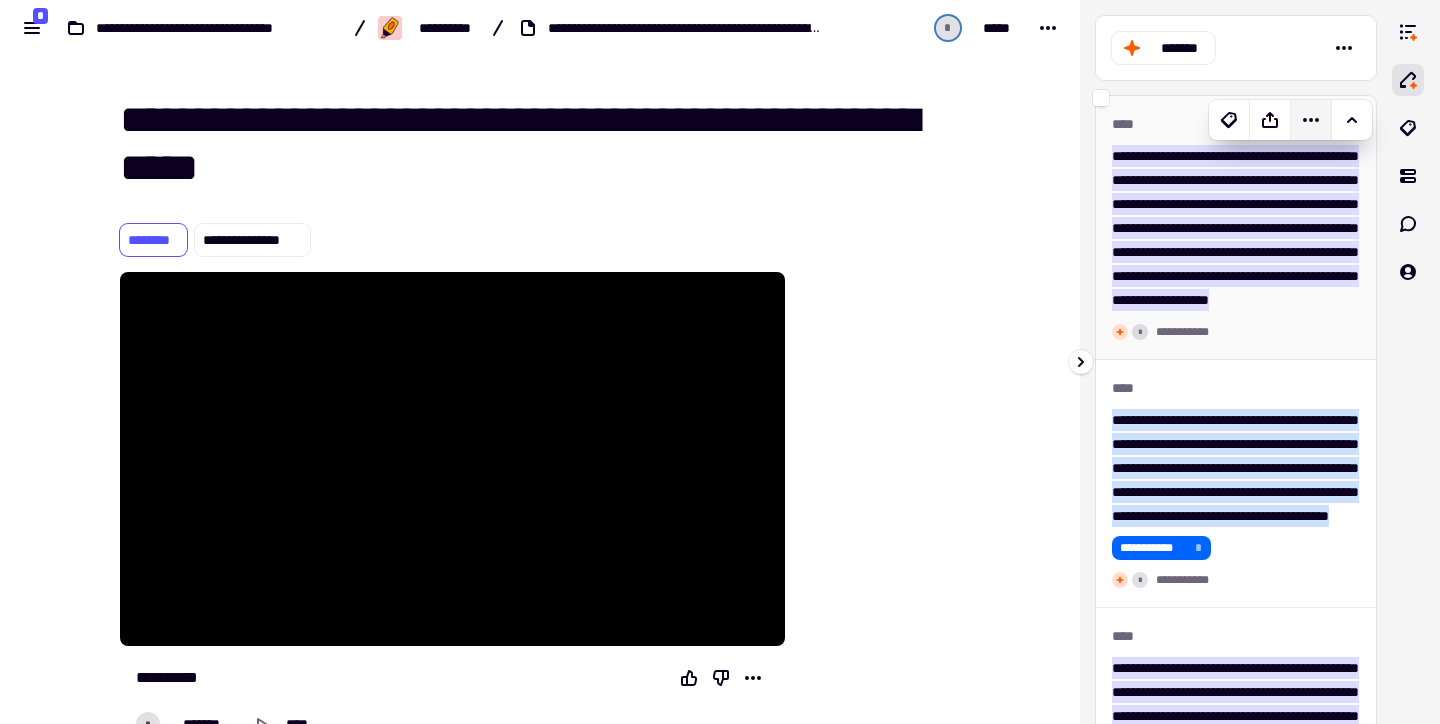 click 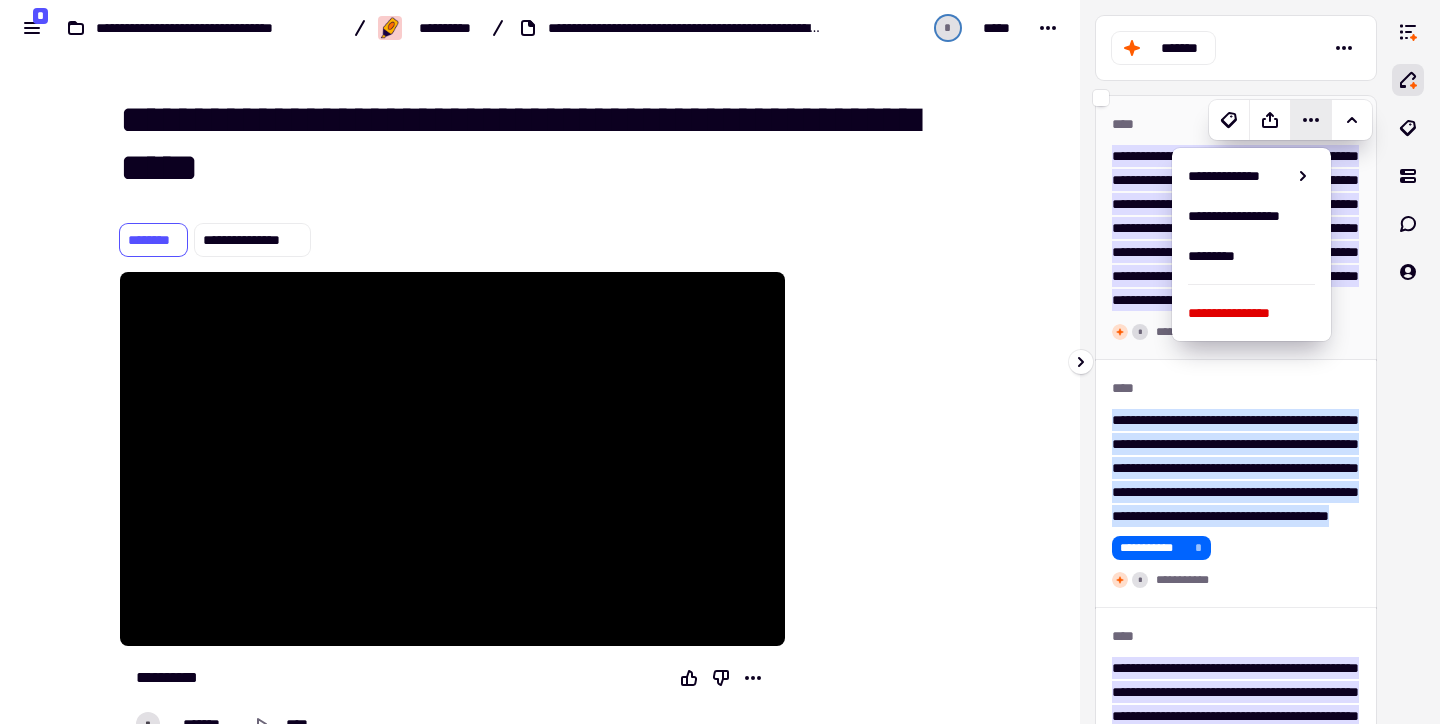 click 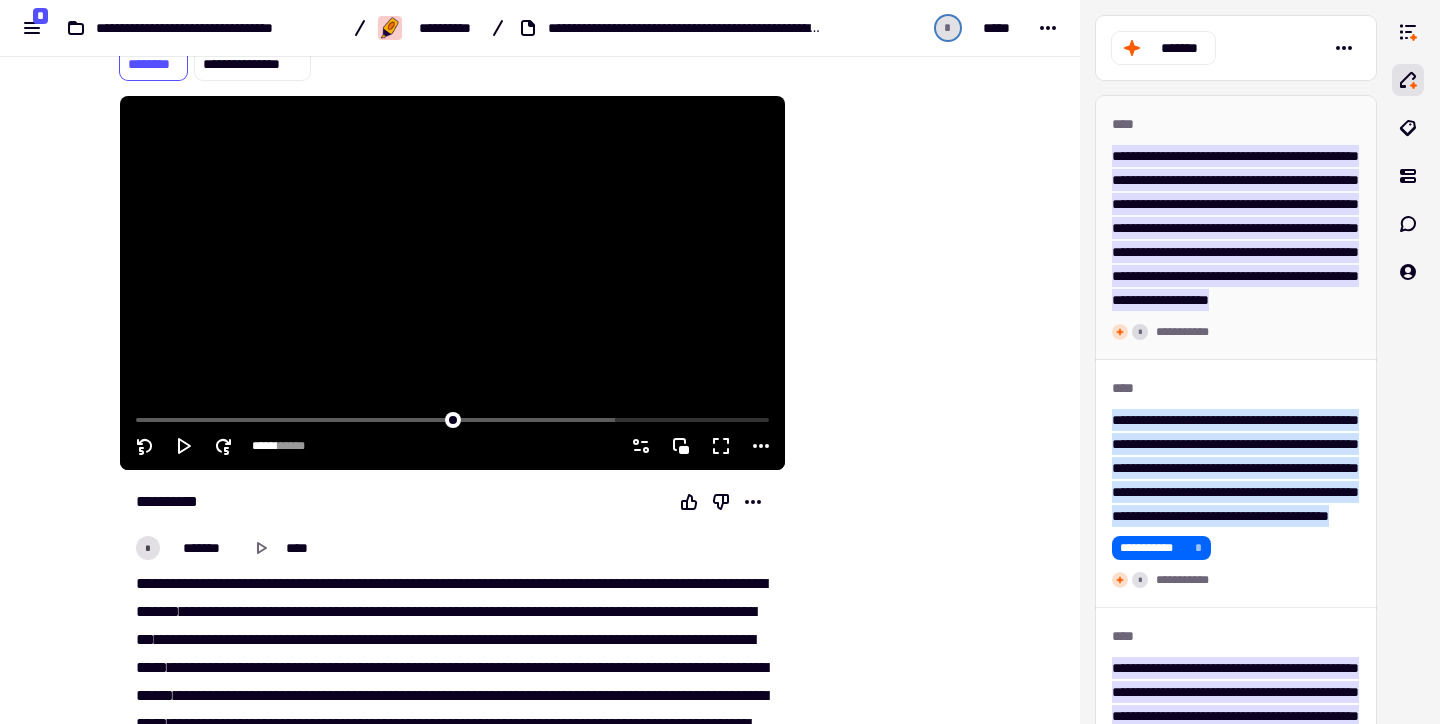 scroll, scrollTop: 0, scrollLeft: 0, axis: both 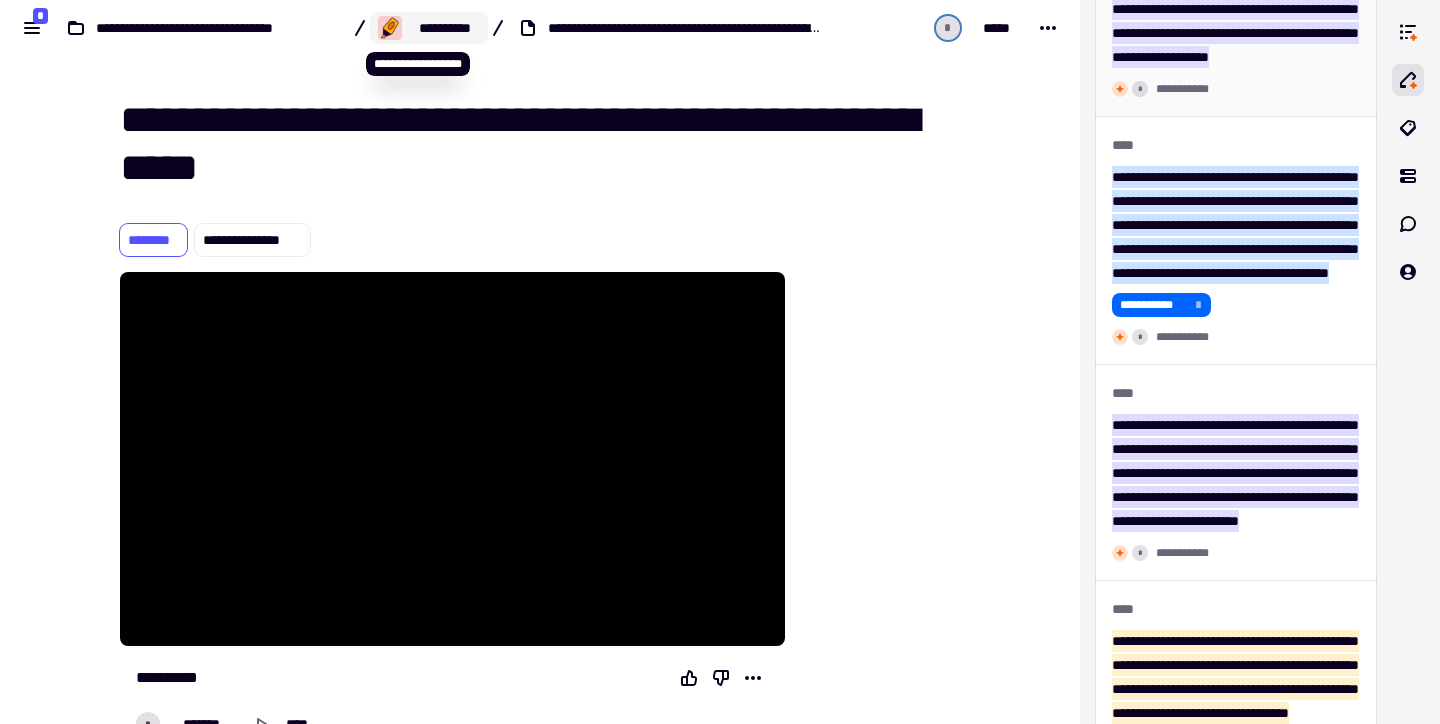 click on "**********" 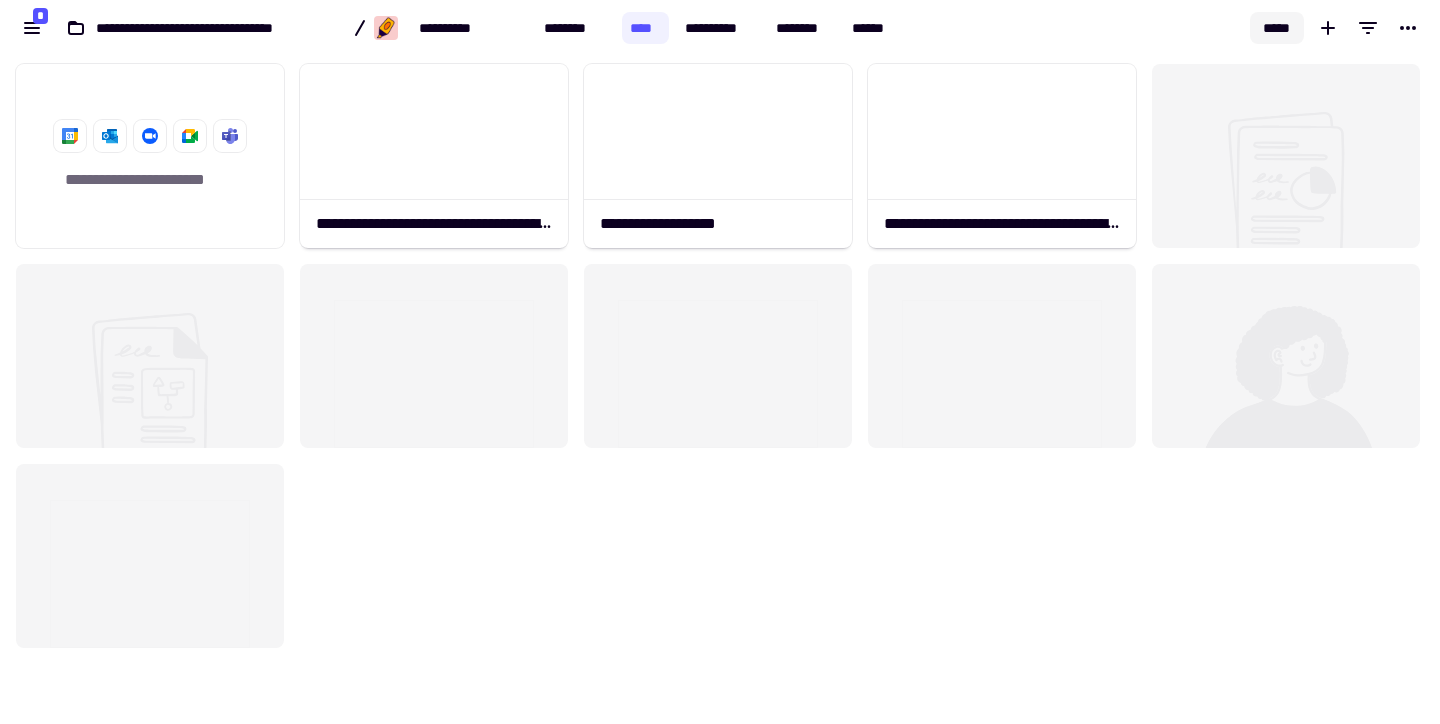 scroll, scrollTop: 1, scrollLeft: 1, axis: both 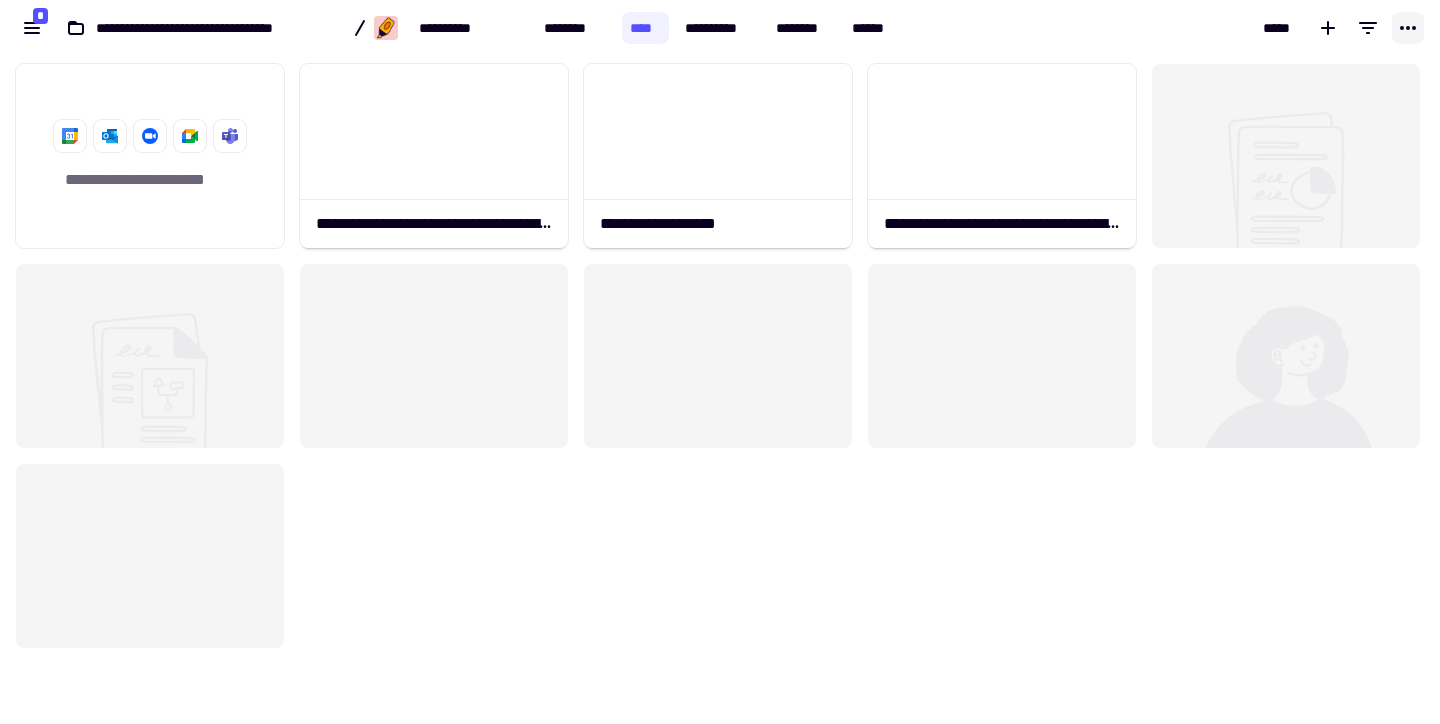 click 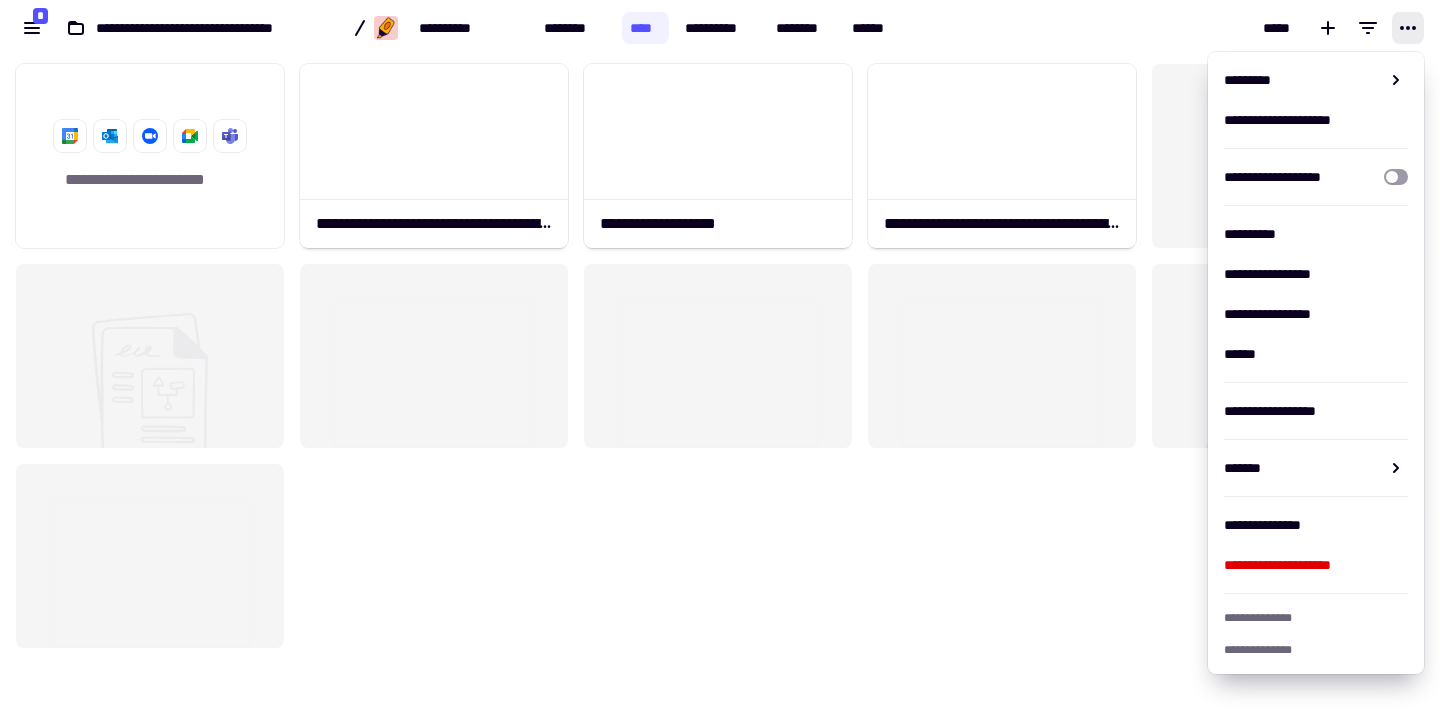 click on "*****" at bounding box center (1172, 28) 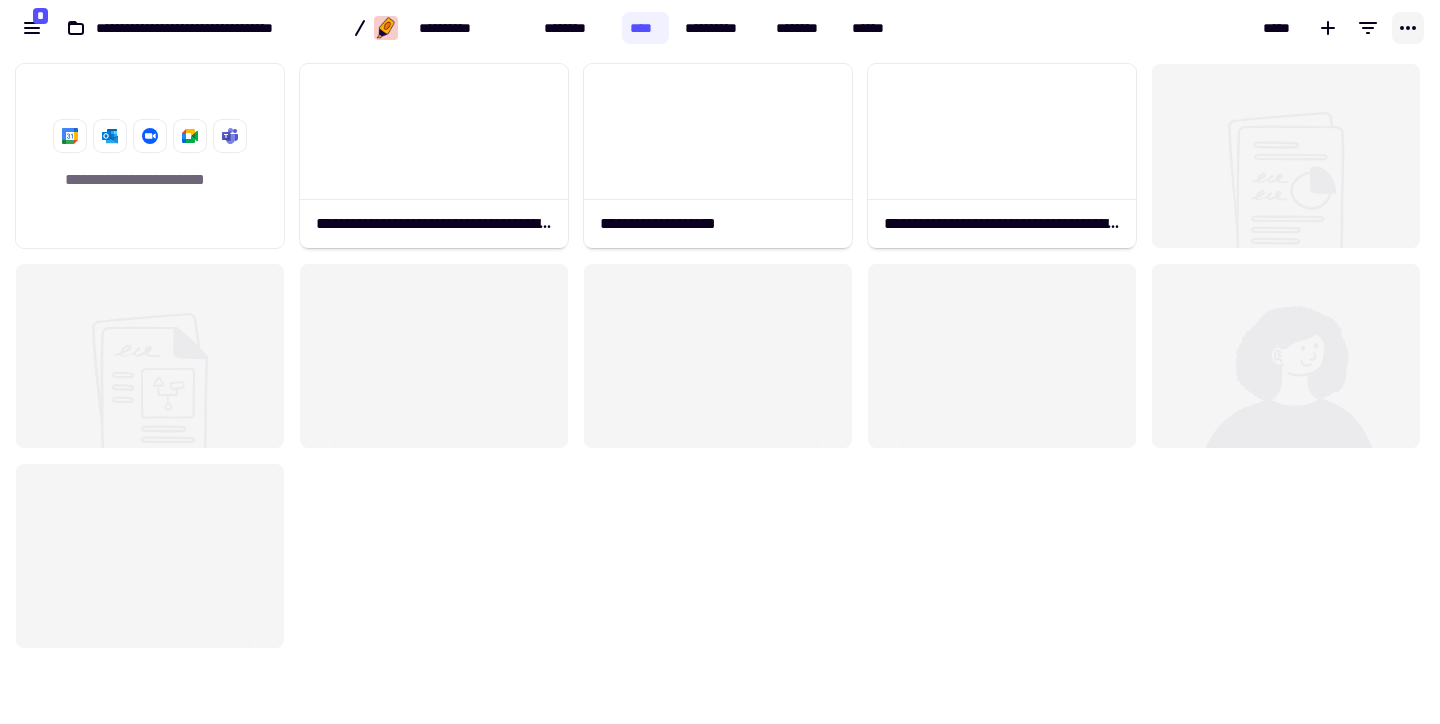 click 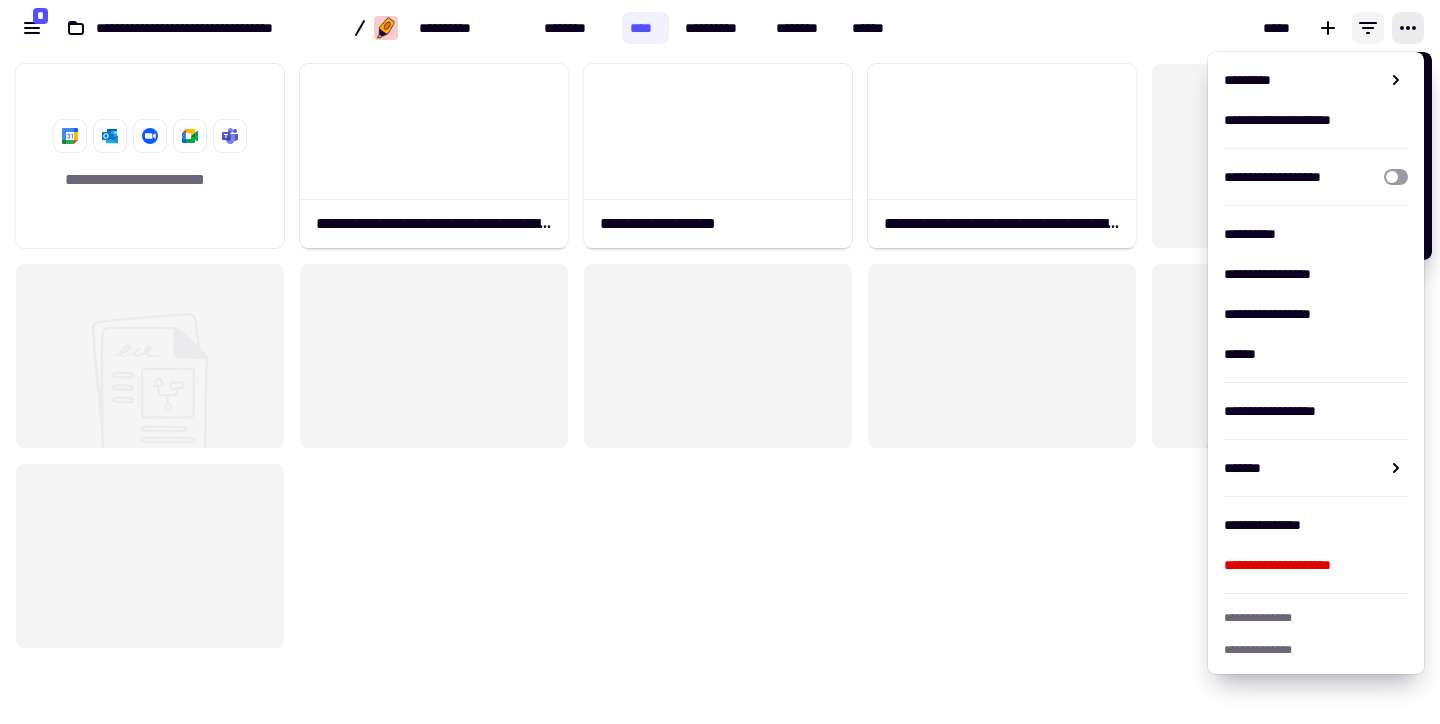 click 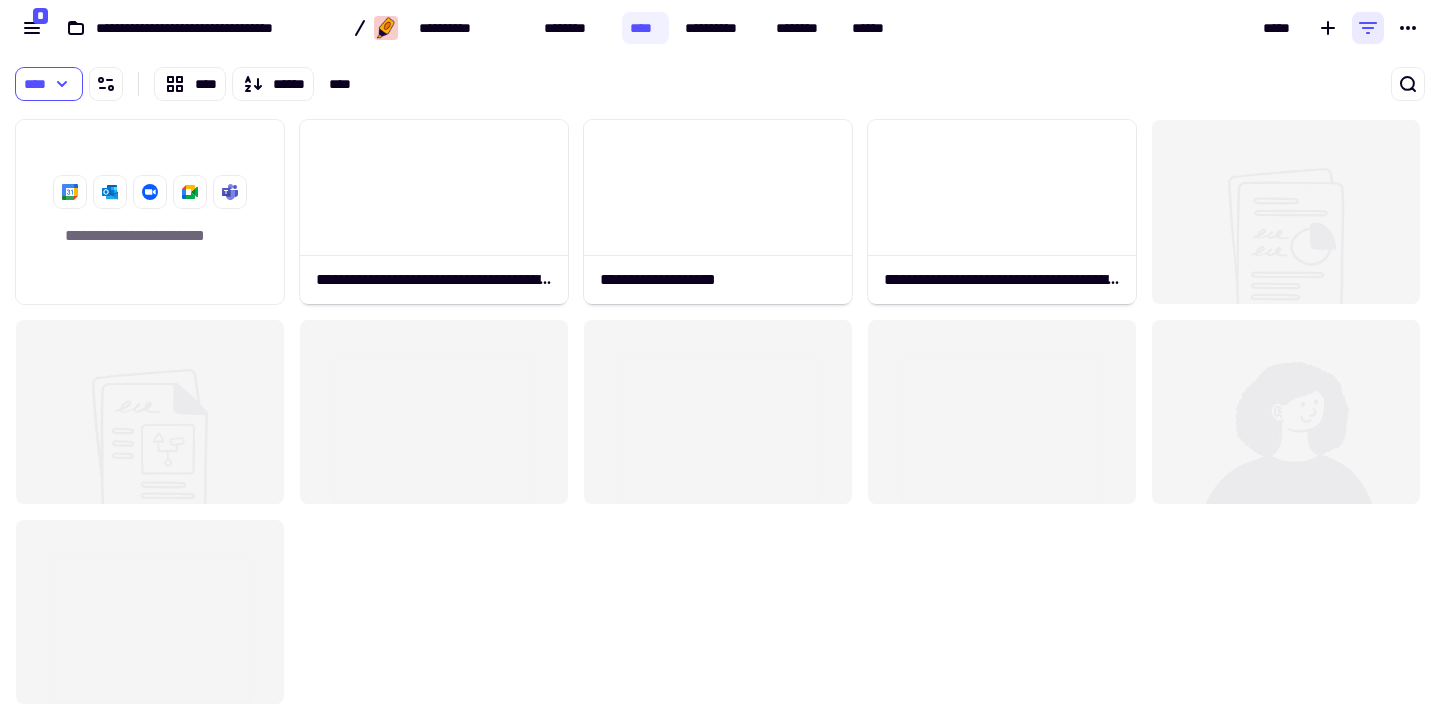 scroll, scrollTop: 612, scrollLeft: 1440, axis: both 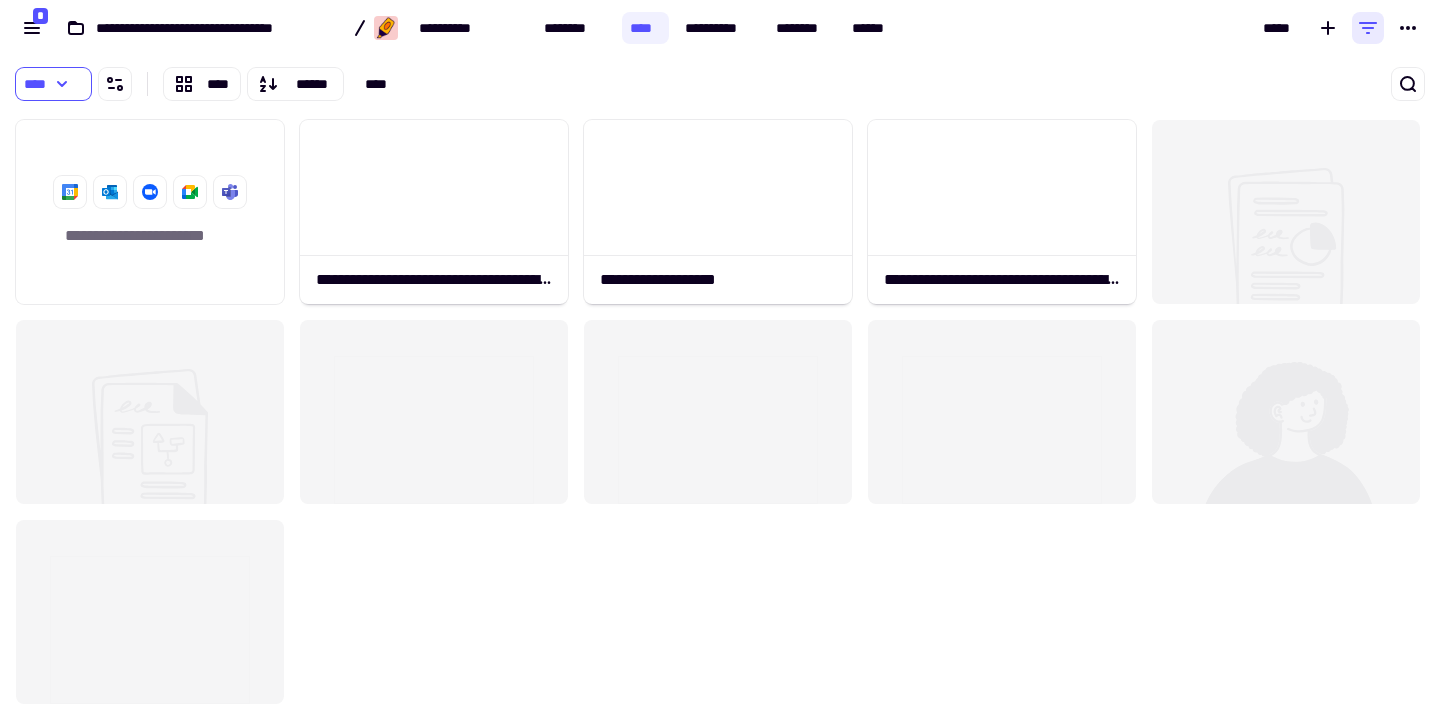 click 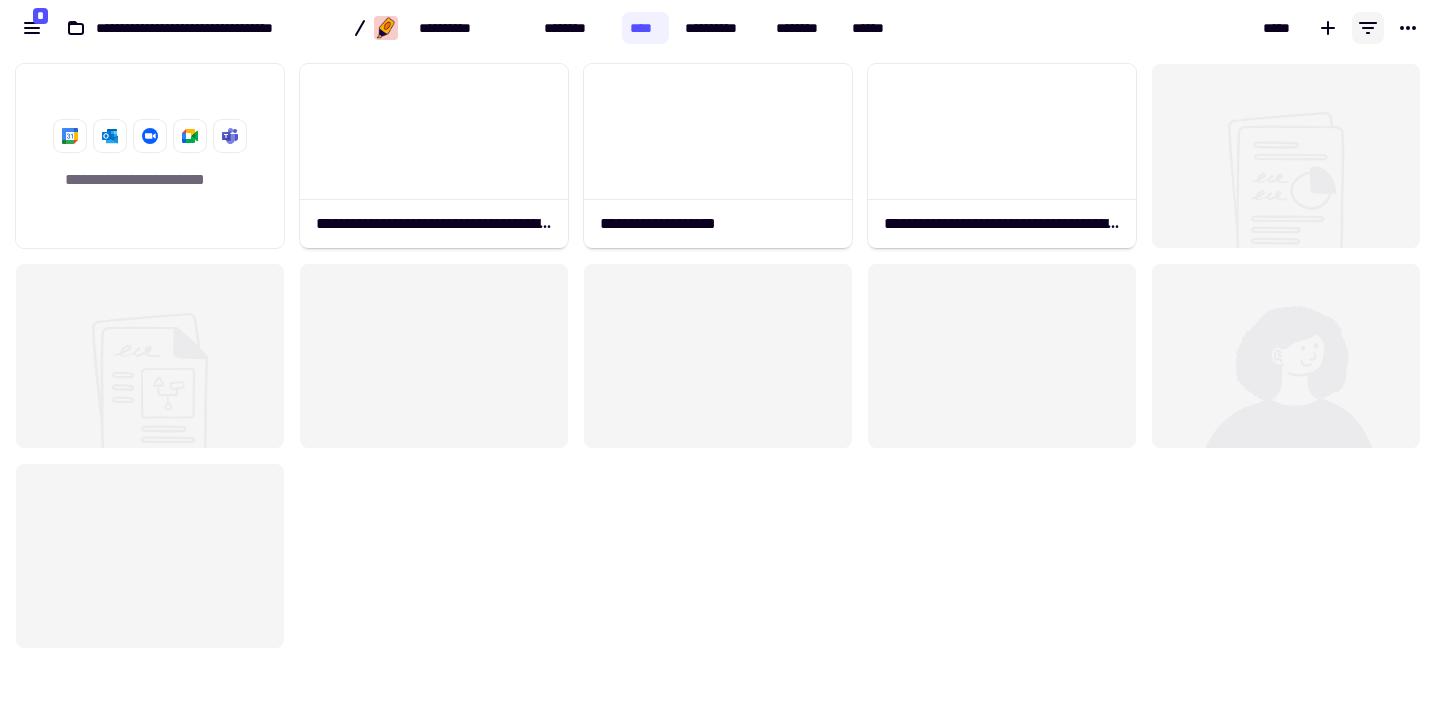 click 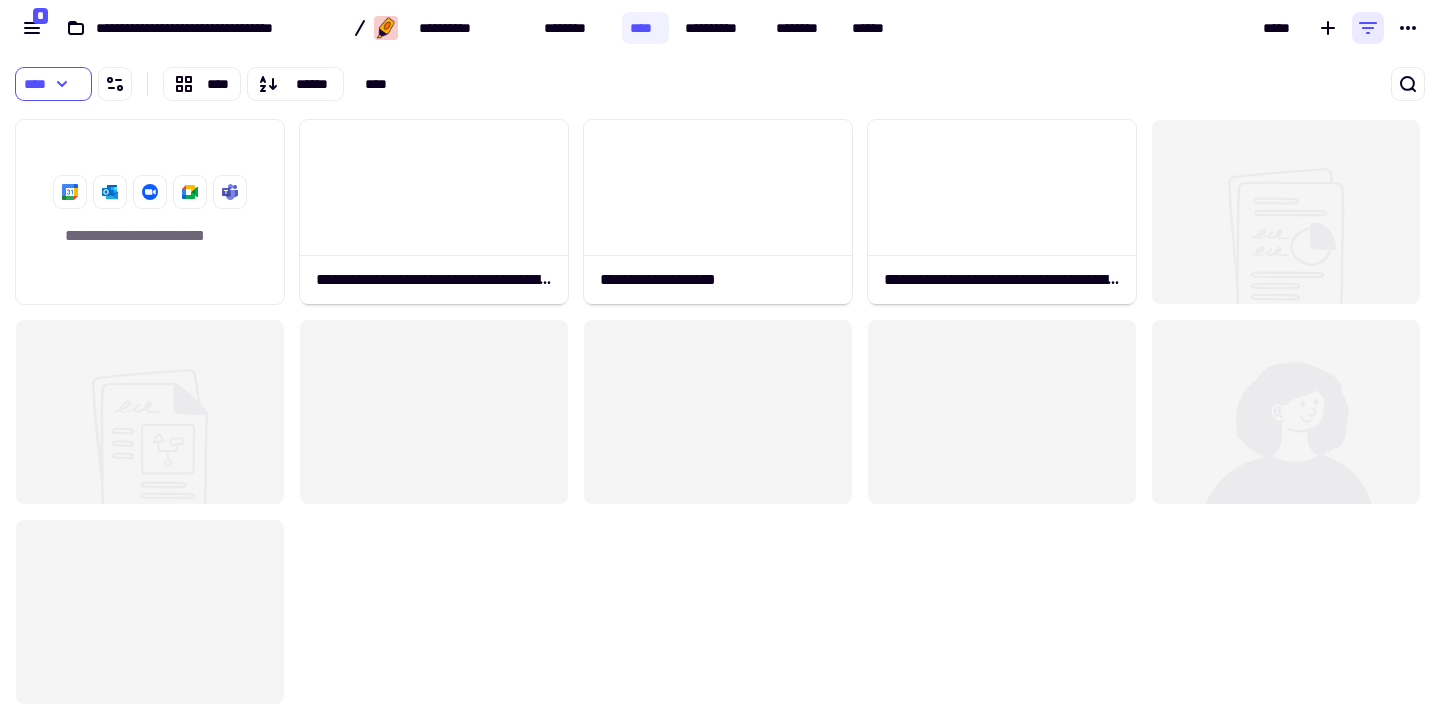 click 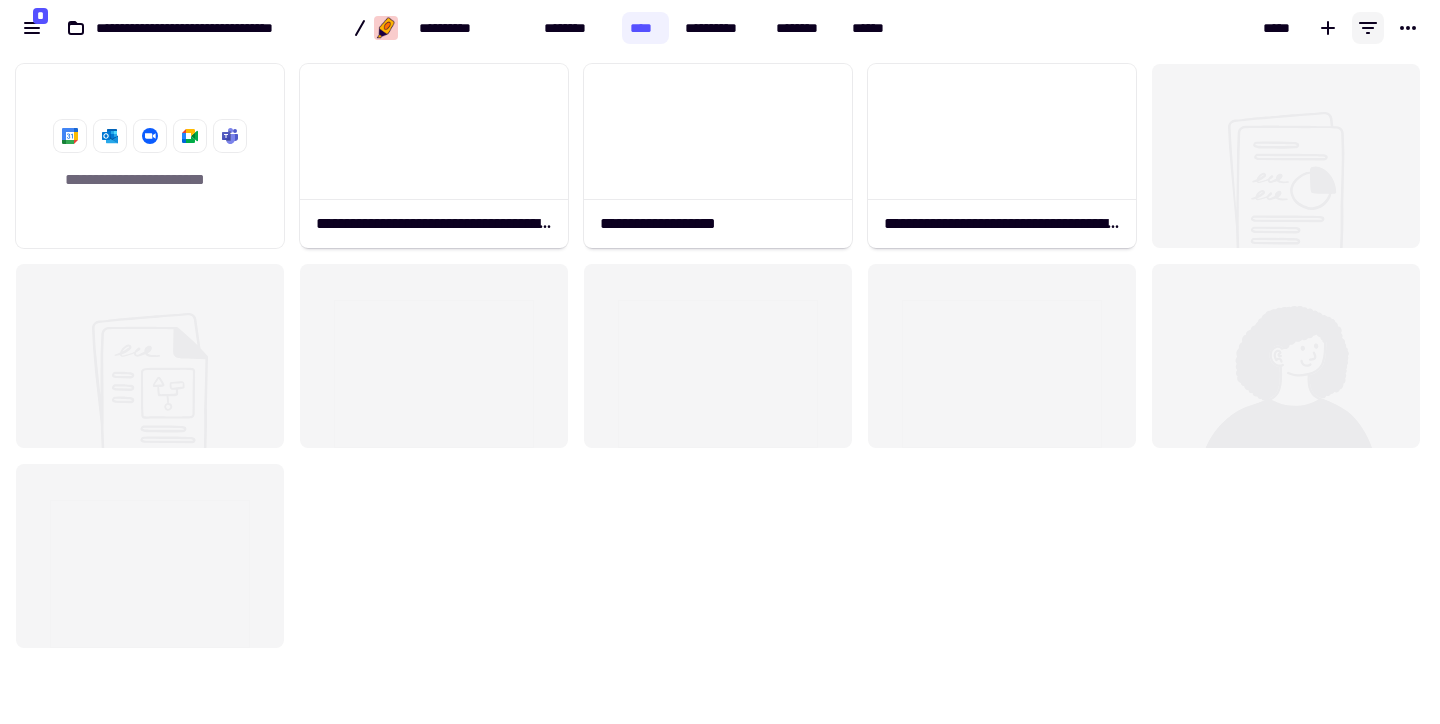 scroll, scrollTop: 1, scrollLeft: 1, axis: both 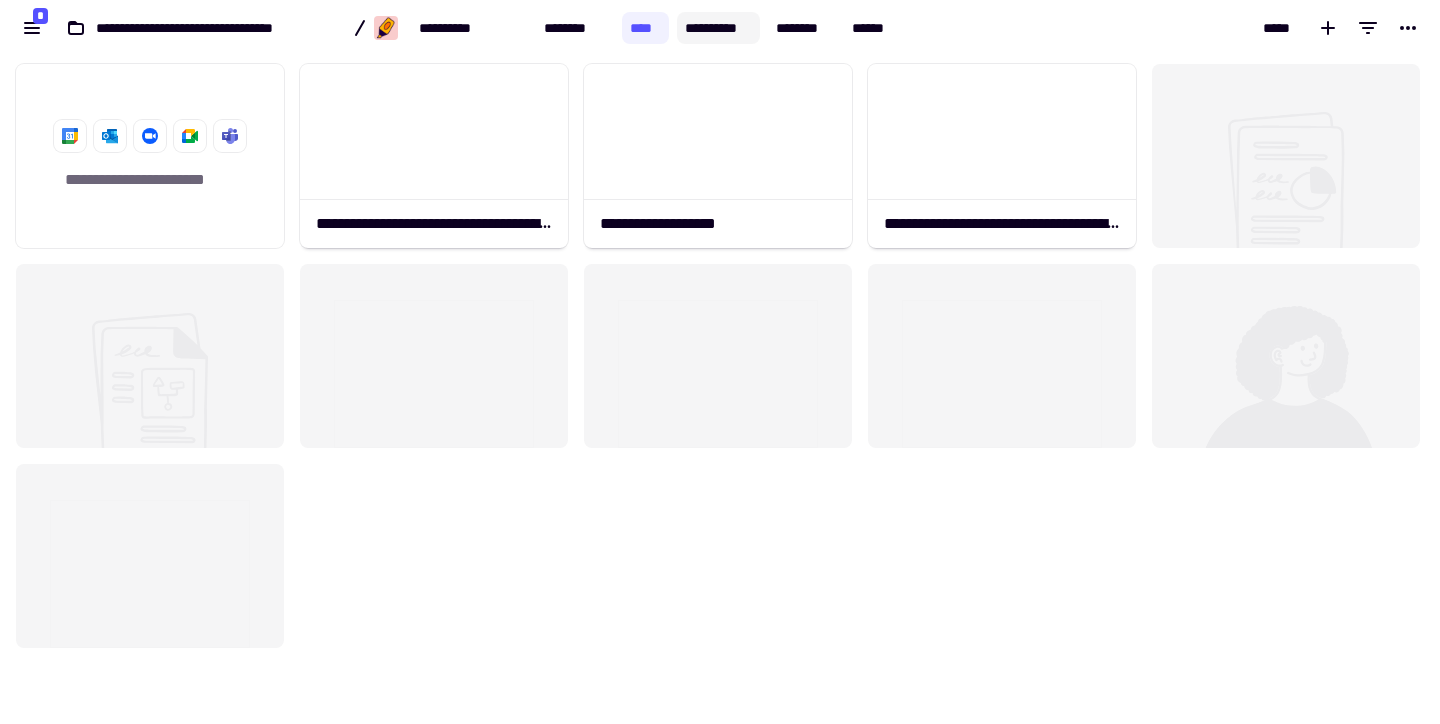 click on "**********" 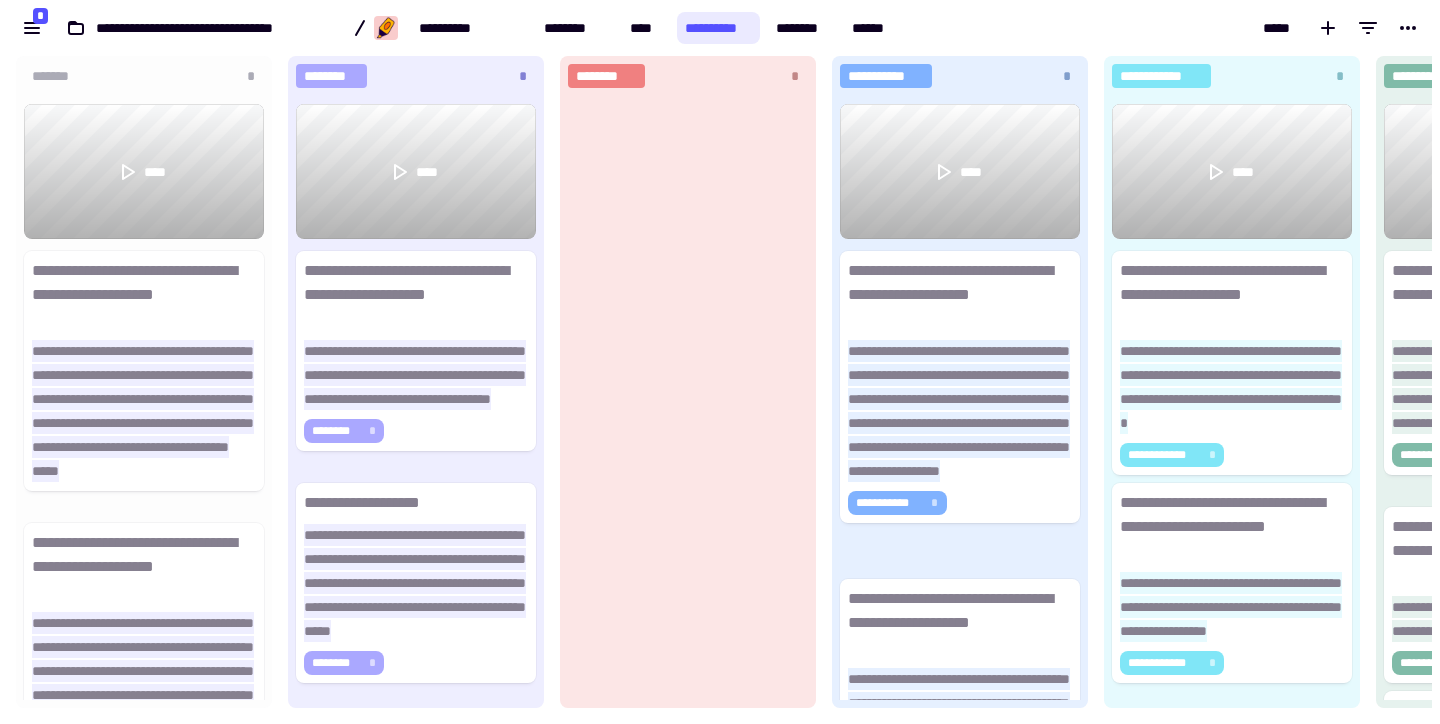 scroll, scrollTop: 1, scrollLeft: 1, axis: both 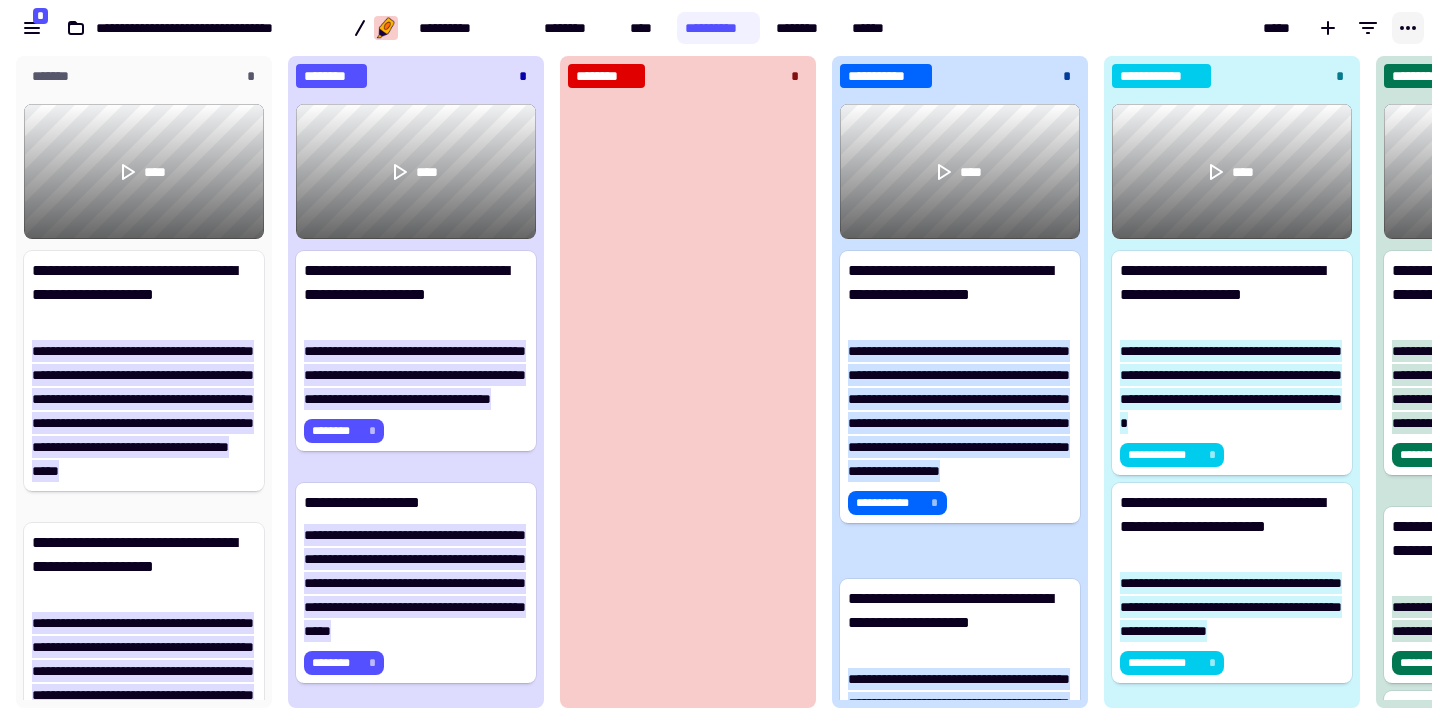 click 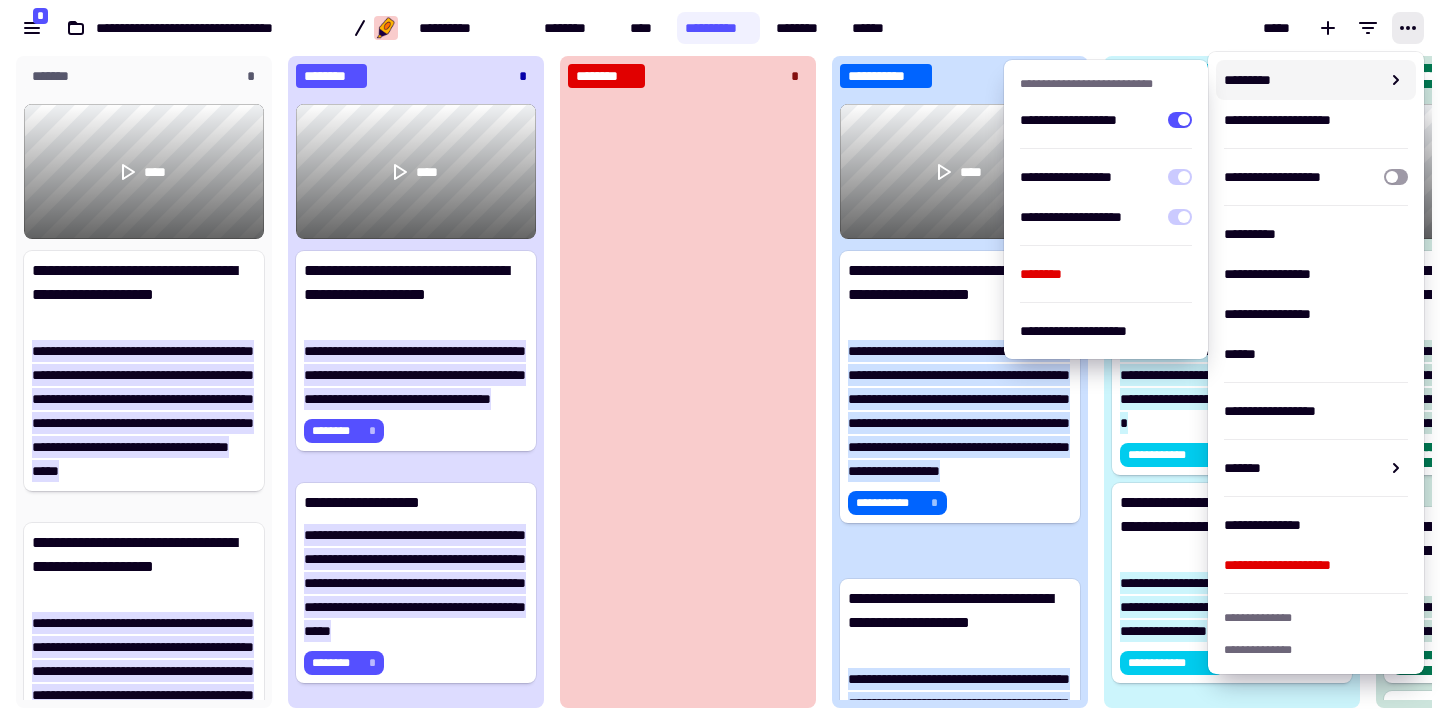 click on "*****" at bounding box center [1172, 28] 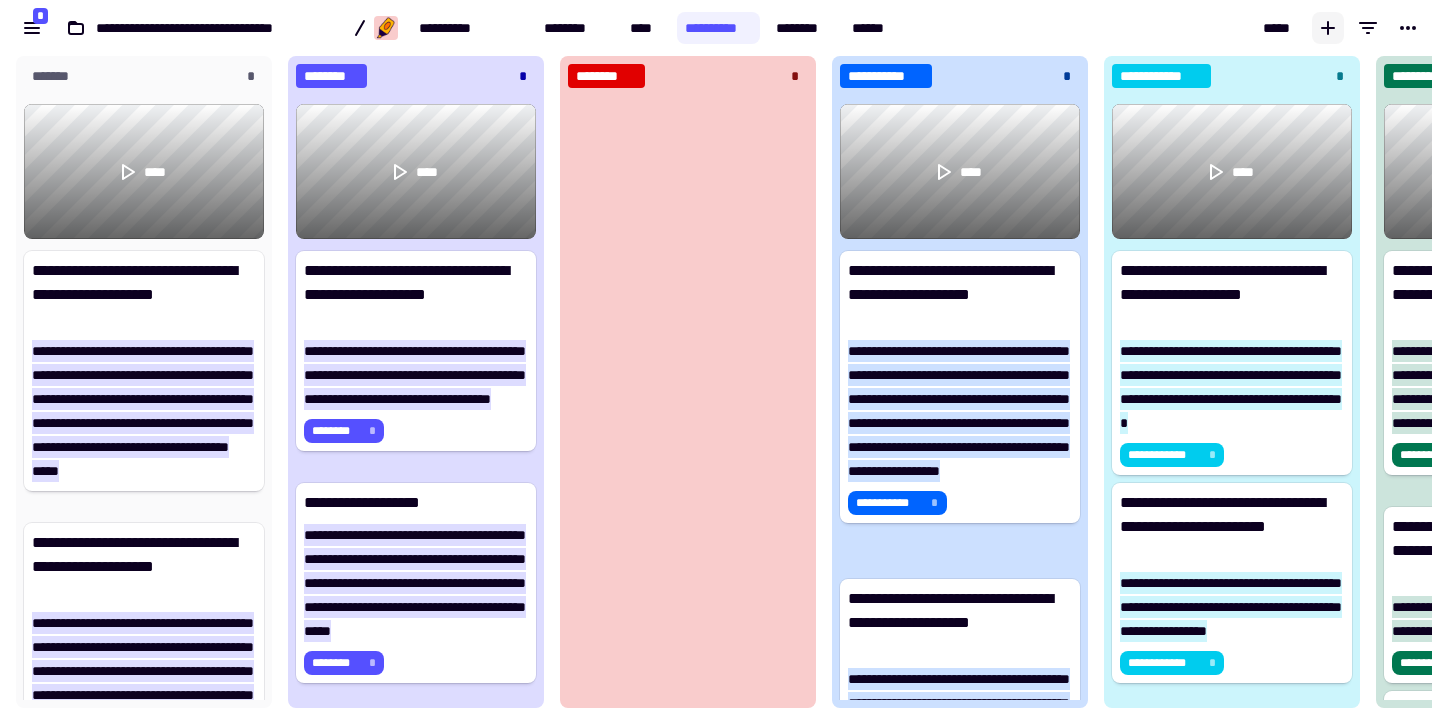 click 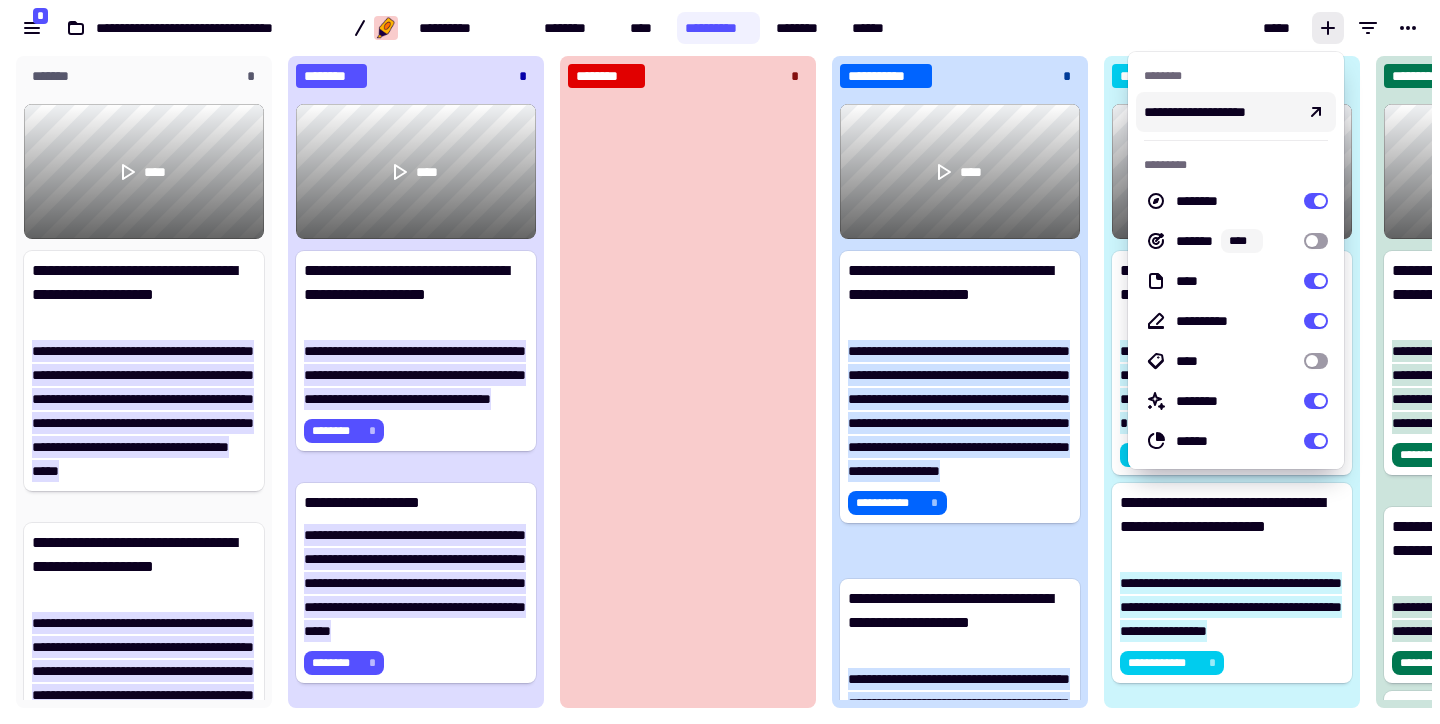 click on "*****" at bounding box center (1172, 28) 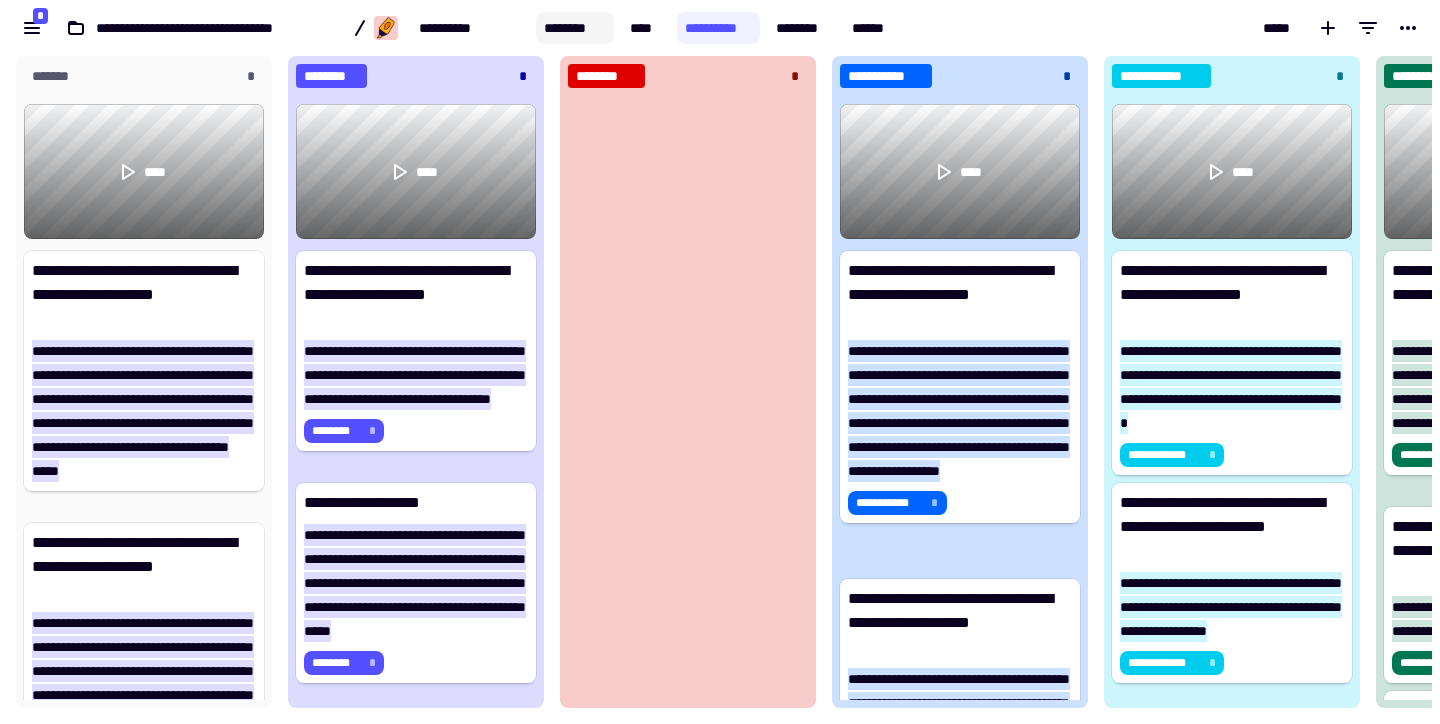 click on "********" 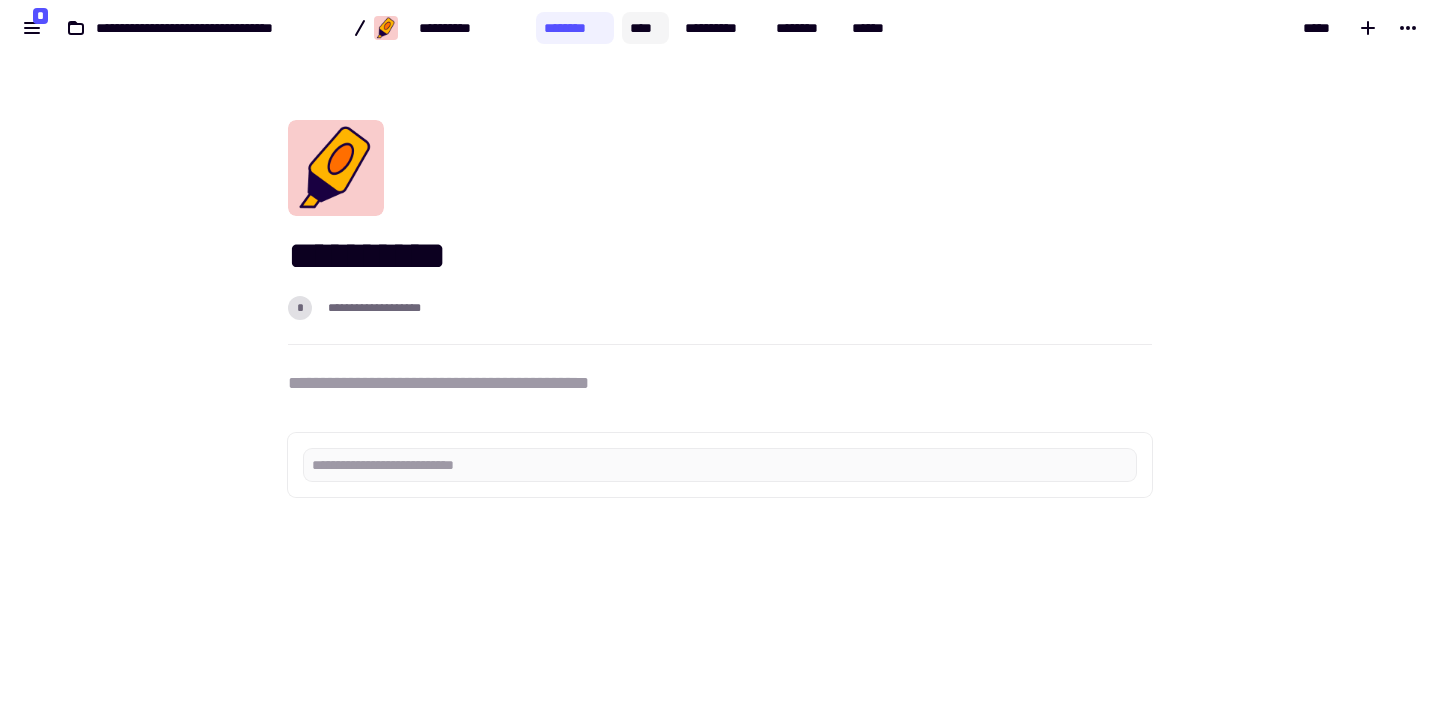 click on "****" 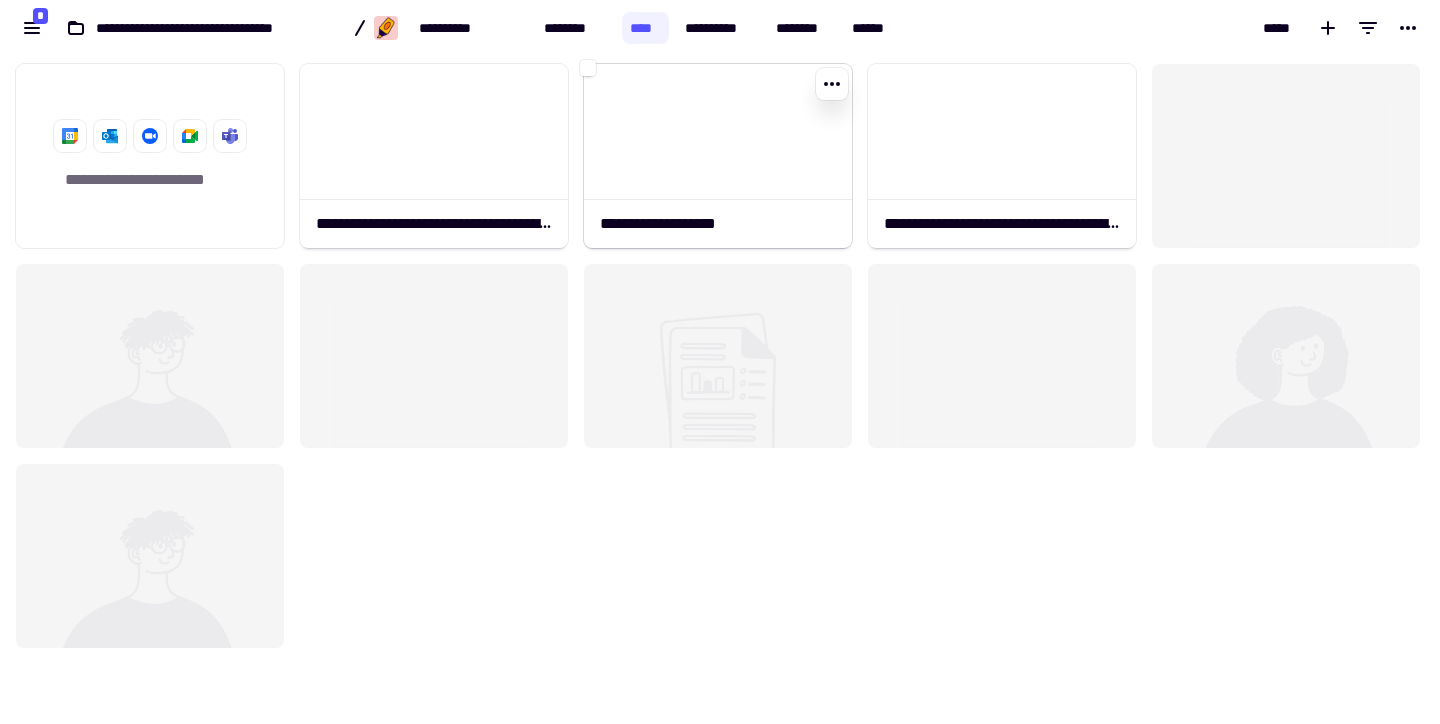drag, startPoint x: 718, startPoint y: 214, endPoint x: 700, endPoint y: 206, distance: 19.697716 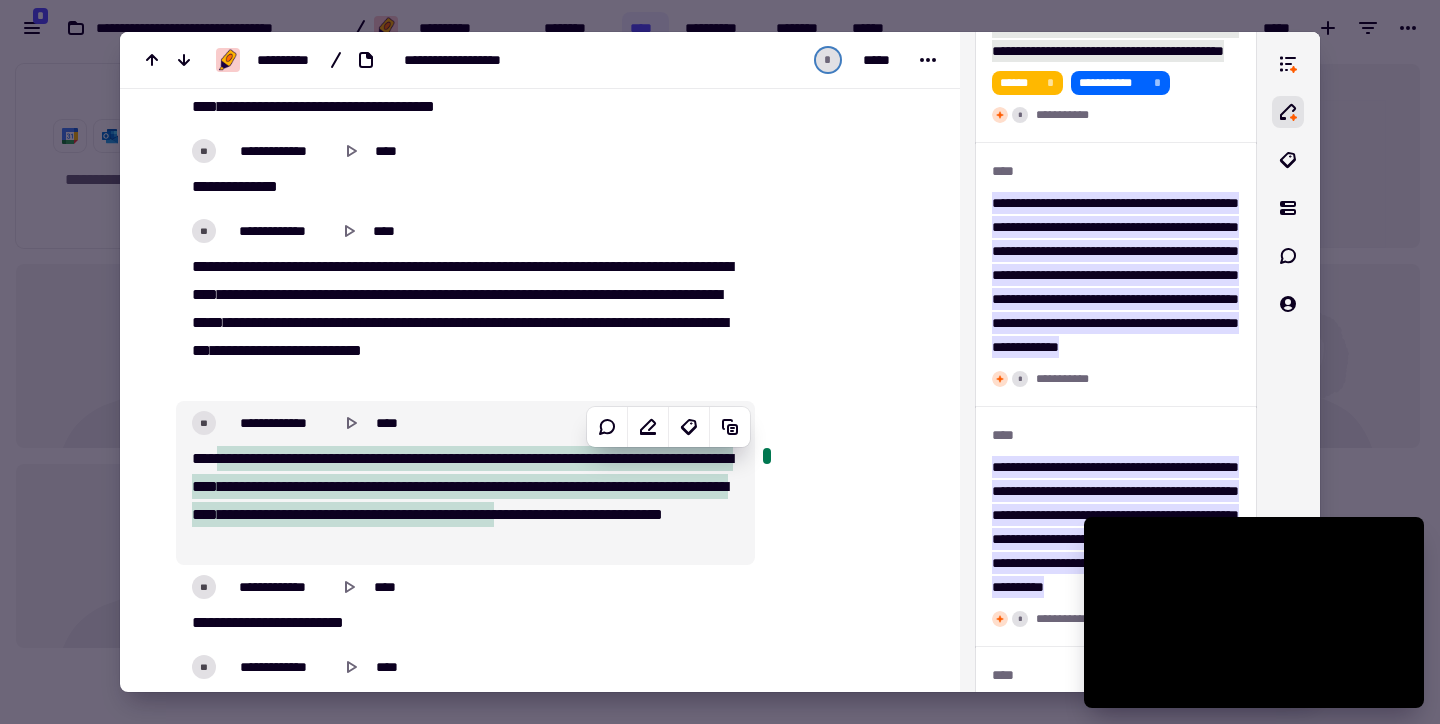 scroll, scrollTop: 3133, scrollLeft: 0, axis: vertical 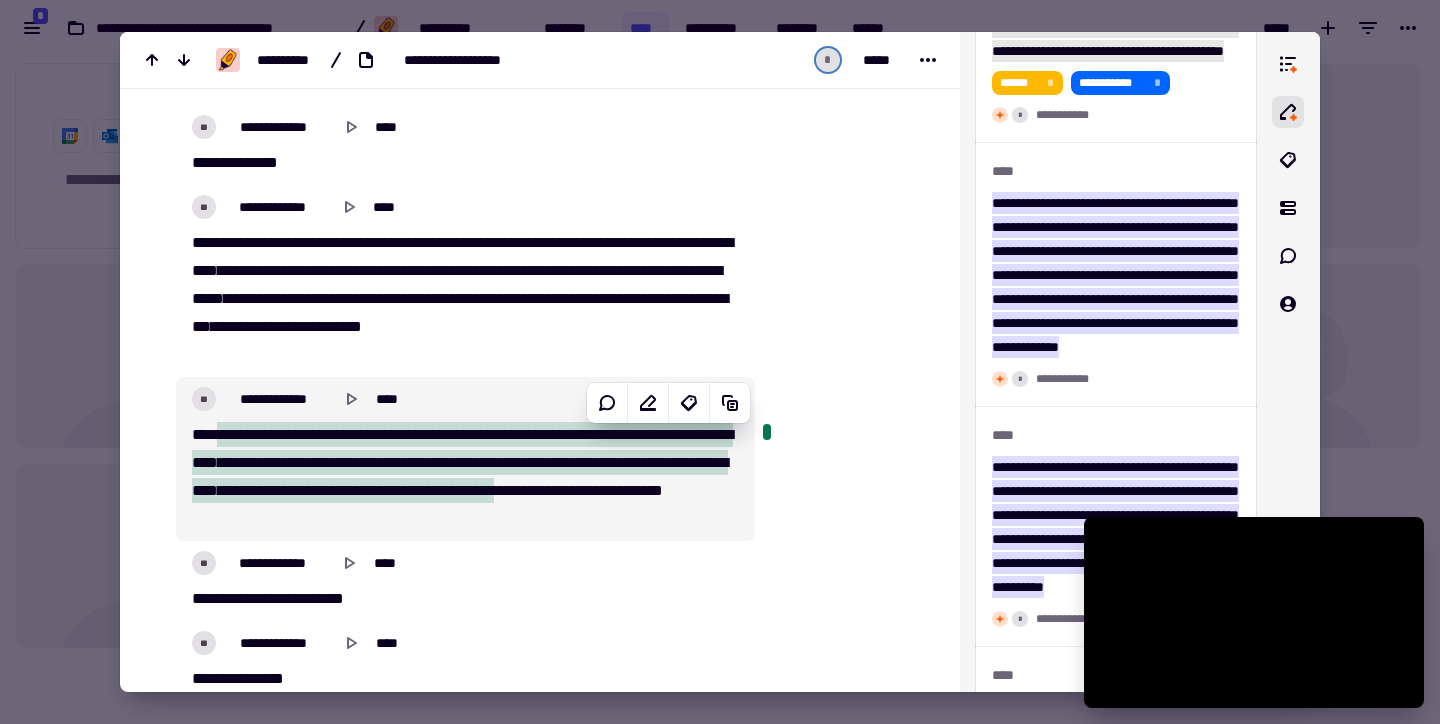 click at bounding box center (845, 254) 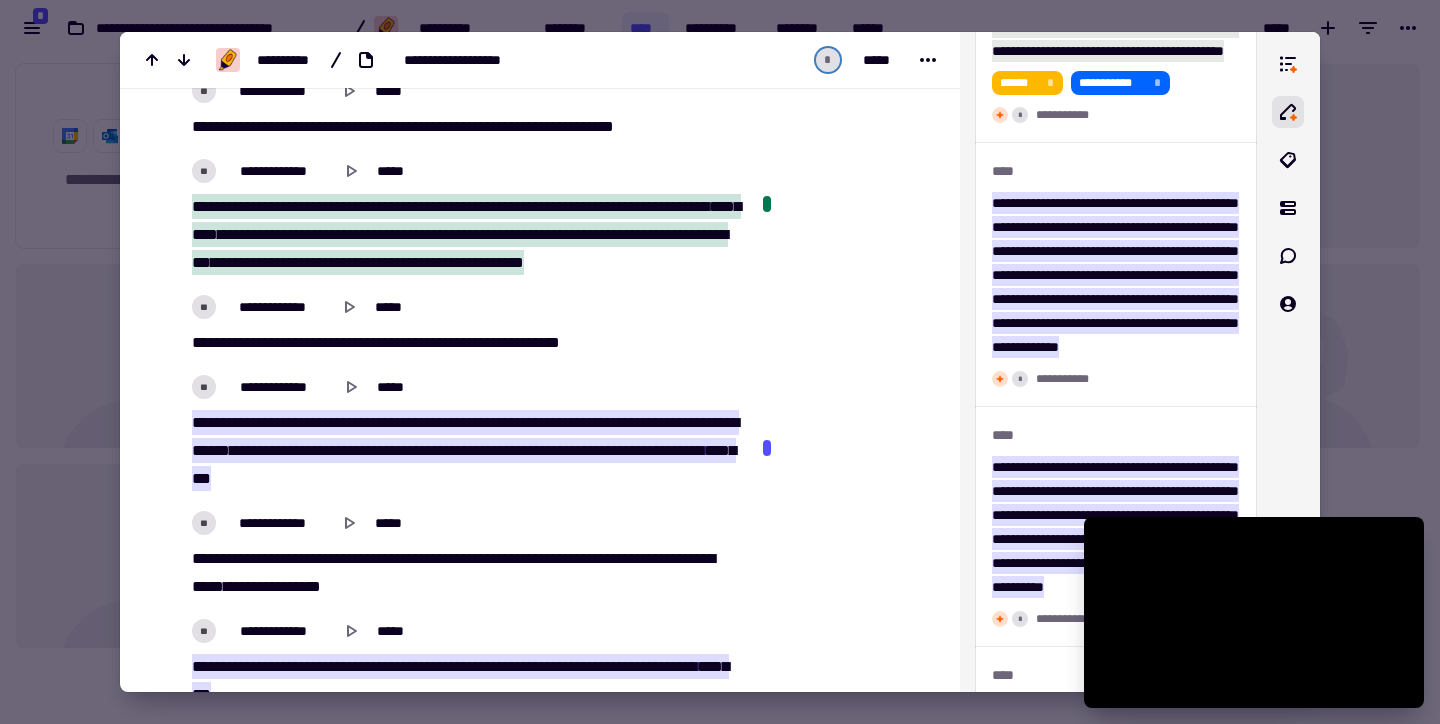scroll, scrollTop: 6804, scrollLeft: 0, axis: vertical 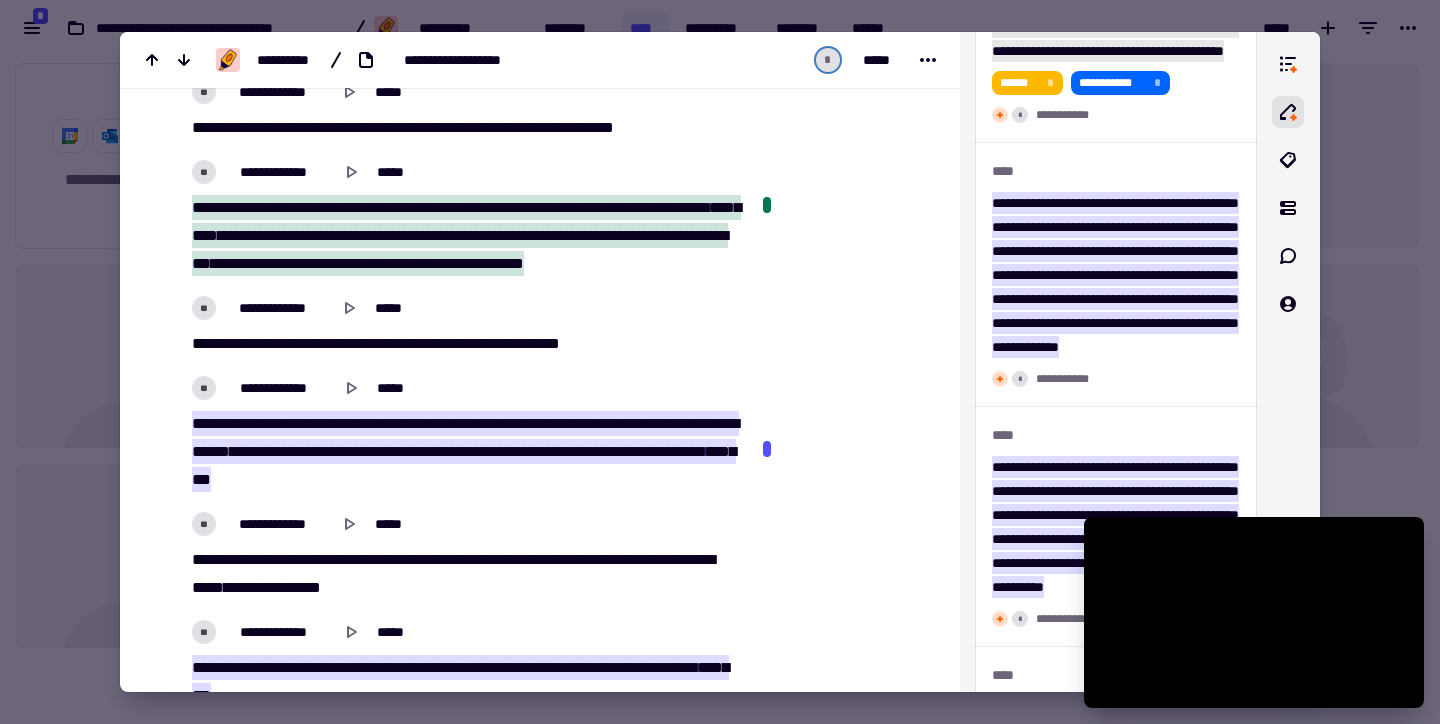 drag, startPoint x: 1359, startPoint y: 78, endPoint x: 1349, endPoint y: 82, distance: 10.770329 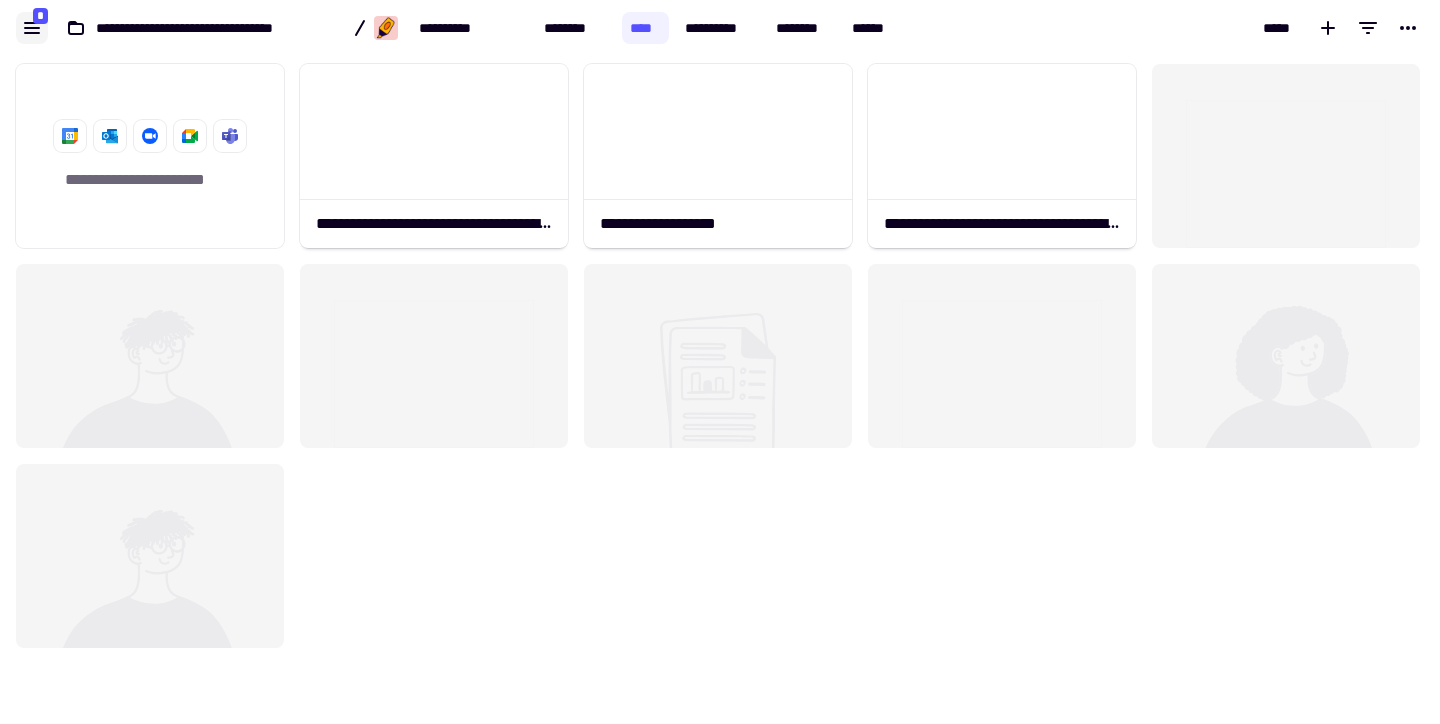 click 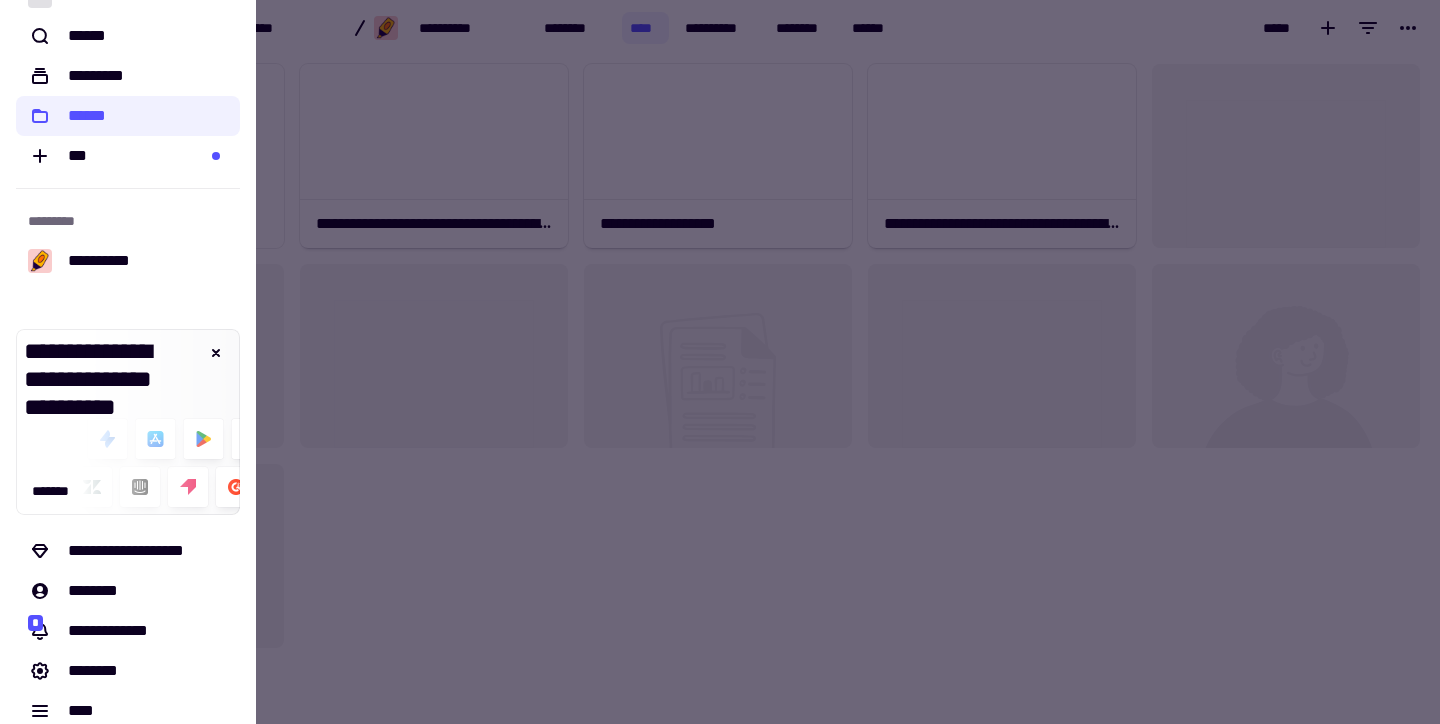scroll, scrollTop: 63, scrollLeft: 0, axis: vertical 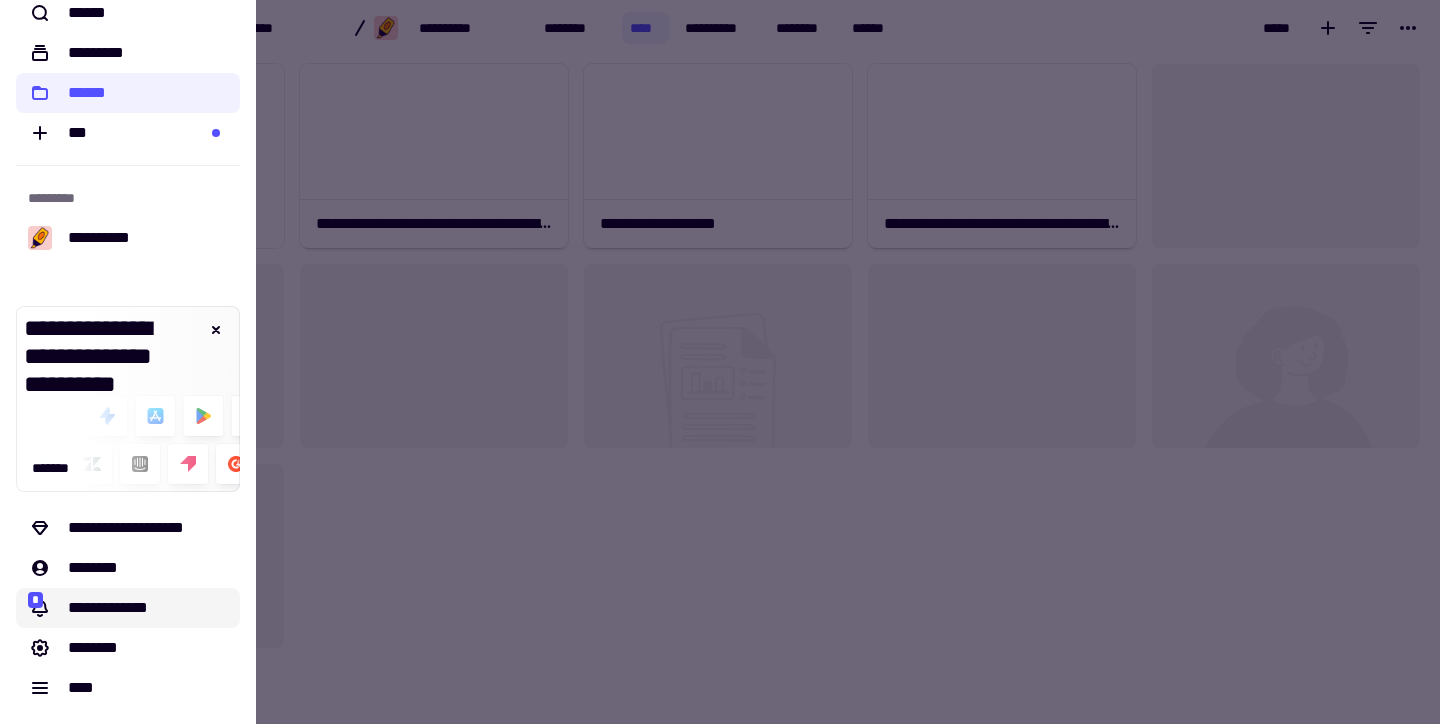 click on "**********" 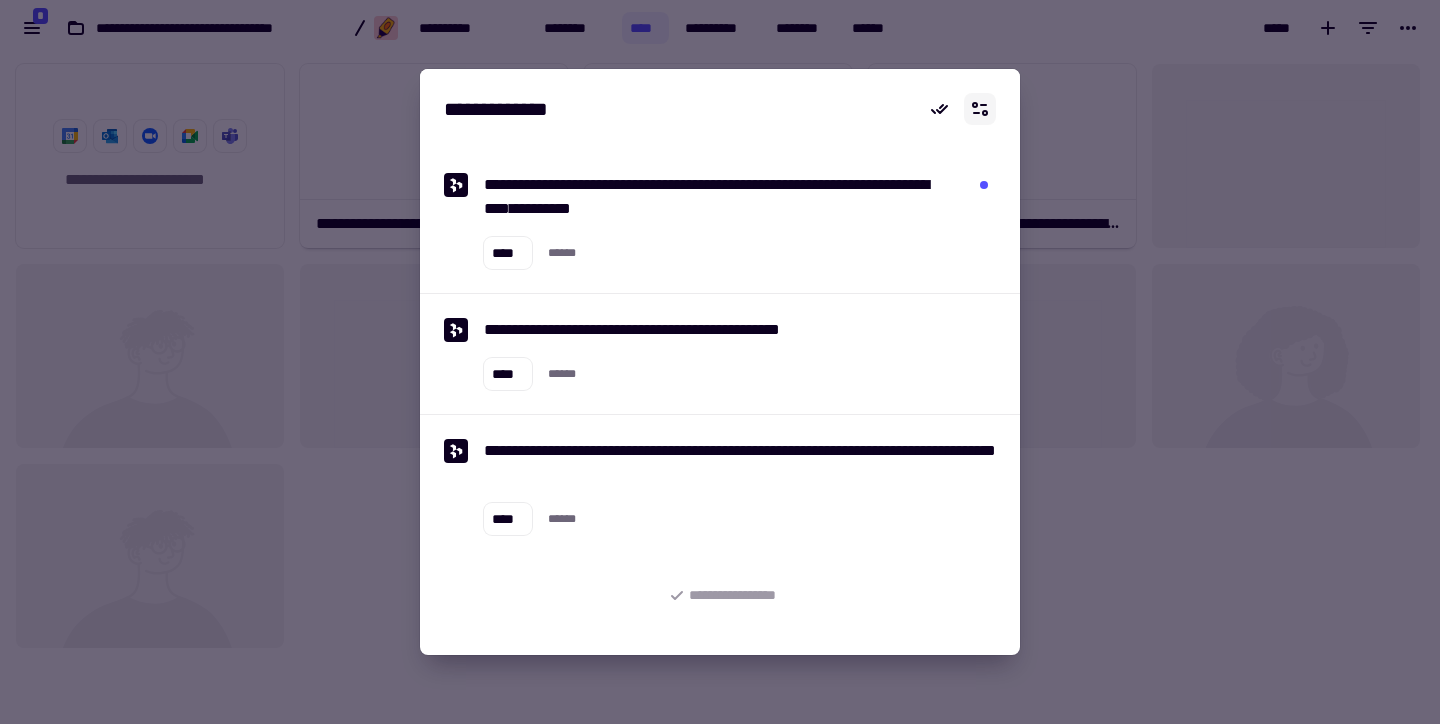 click 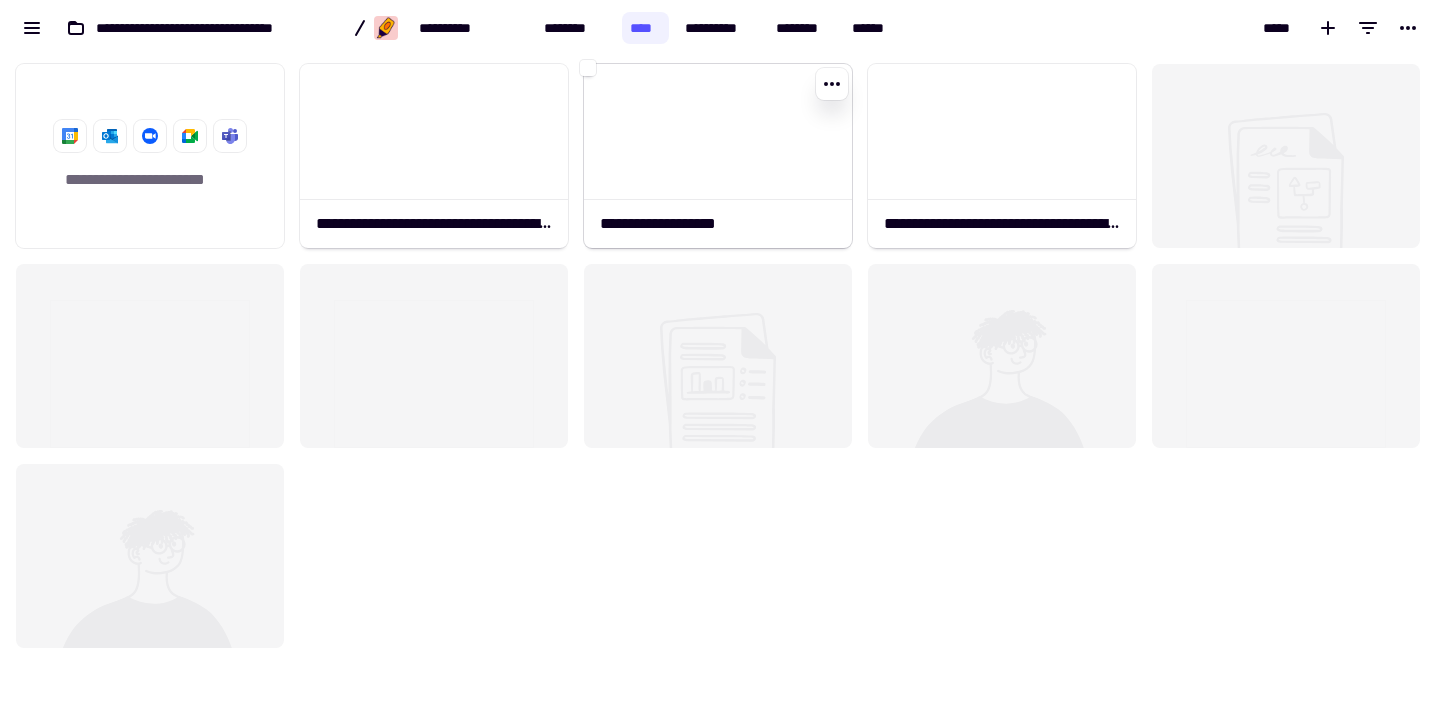 scroll, scrollTop: 1, scrollLeft: 1, axis: both 